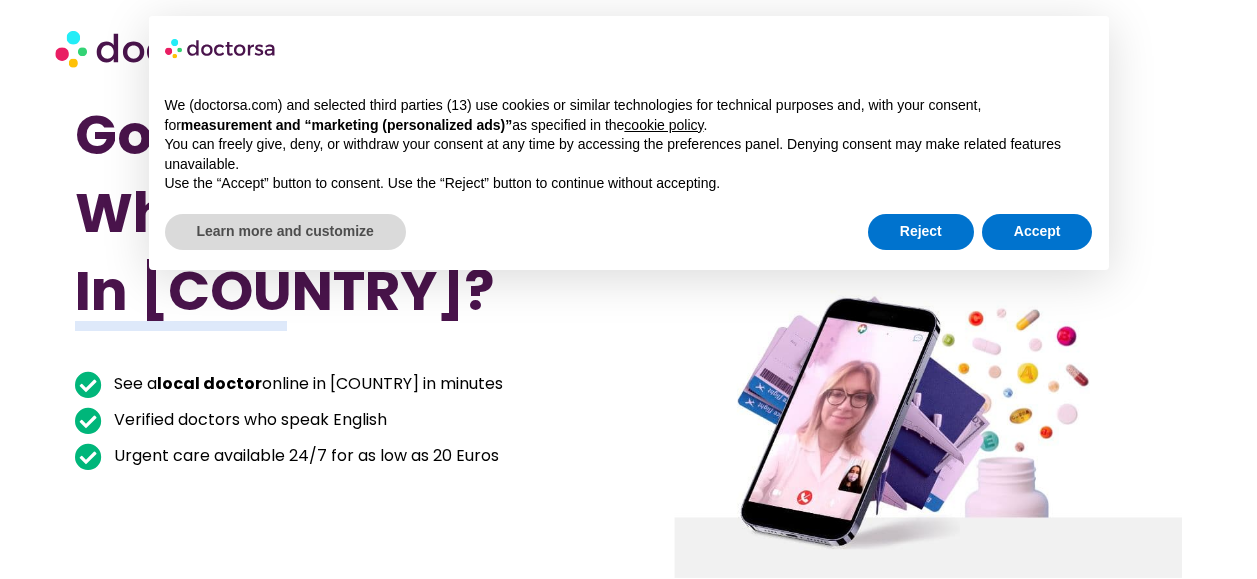 scroll, scrollTop: 0, scrollLeft: 0, axis: both 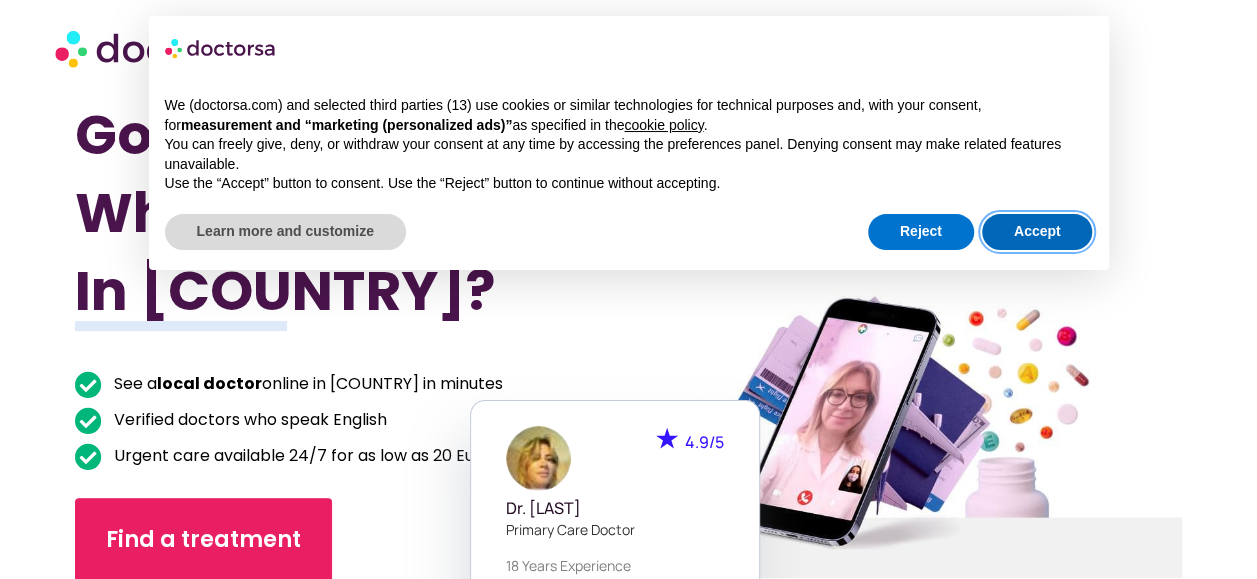 click on "Accept" at bounding box center [1037, 232] 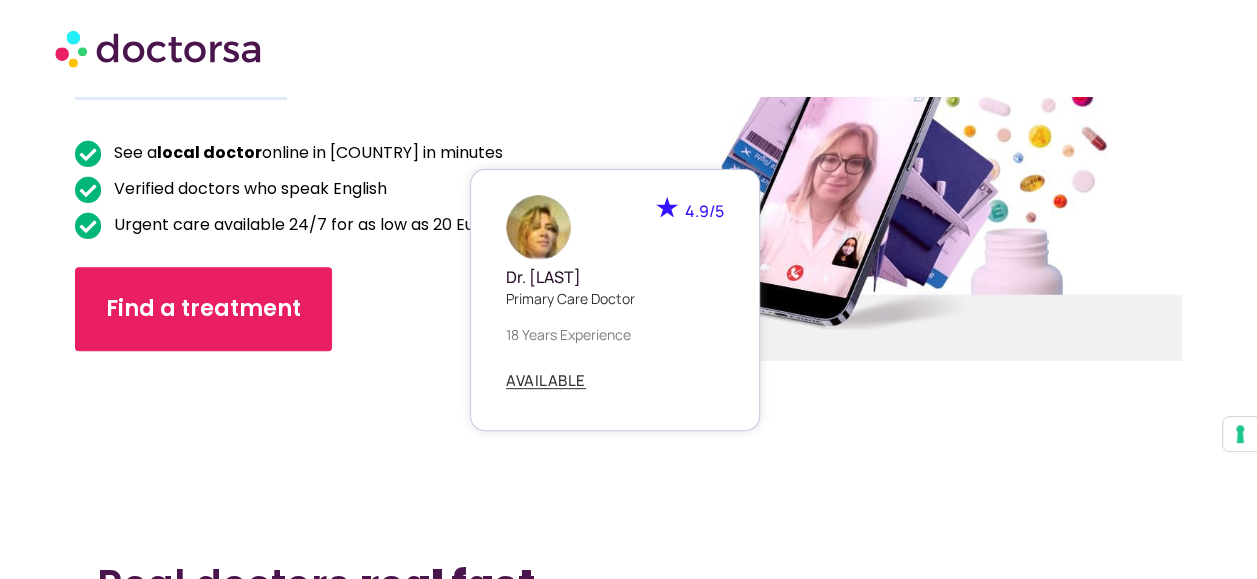 scroll, scrollTop: 200, scrollLeft: 0, axis: vertical 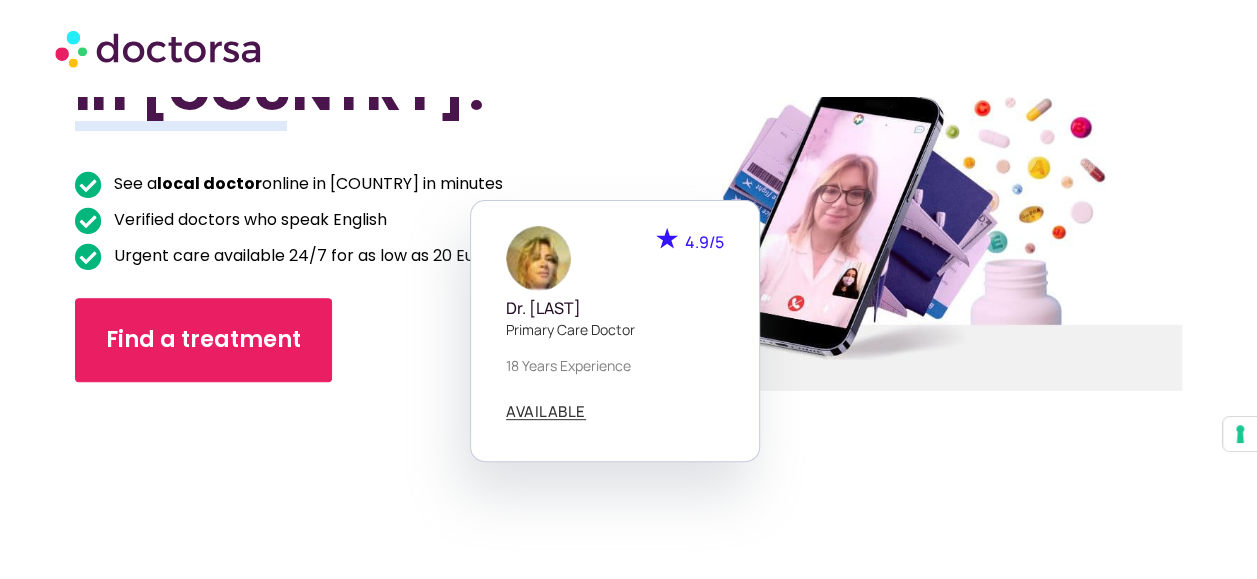 click on "Find a treatment" at bounding box center (310, 340) 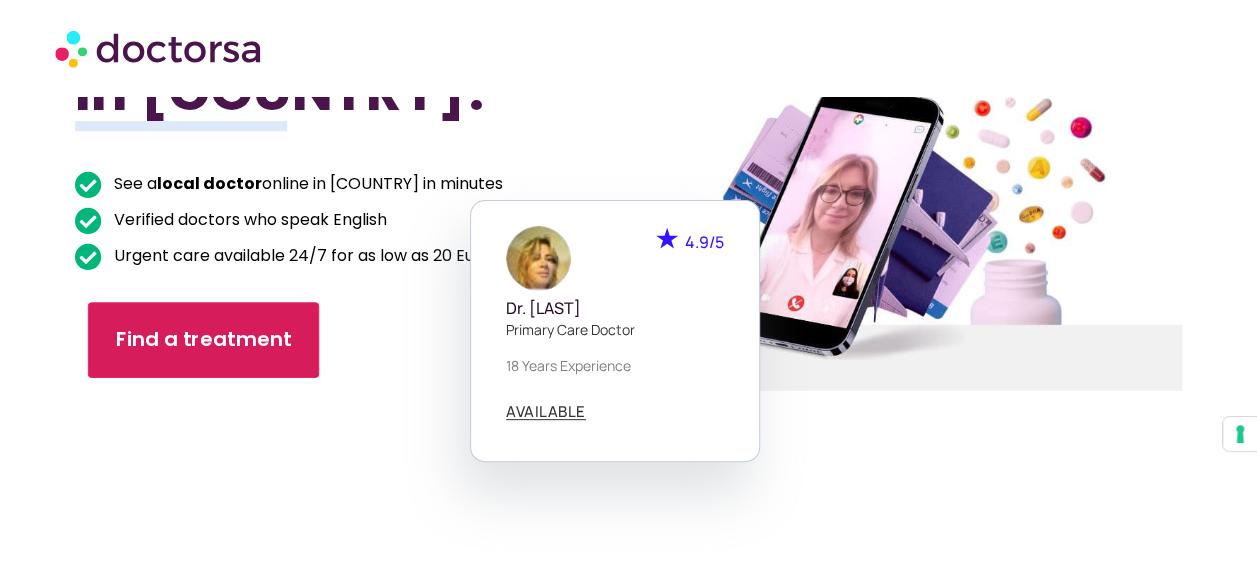 click on "Find a treatment" at bounding box center (204, 340) 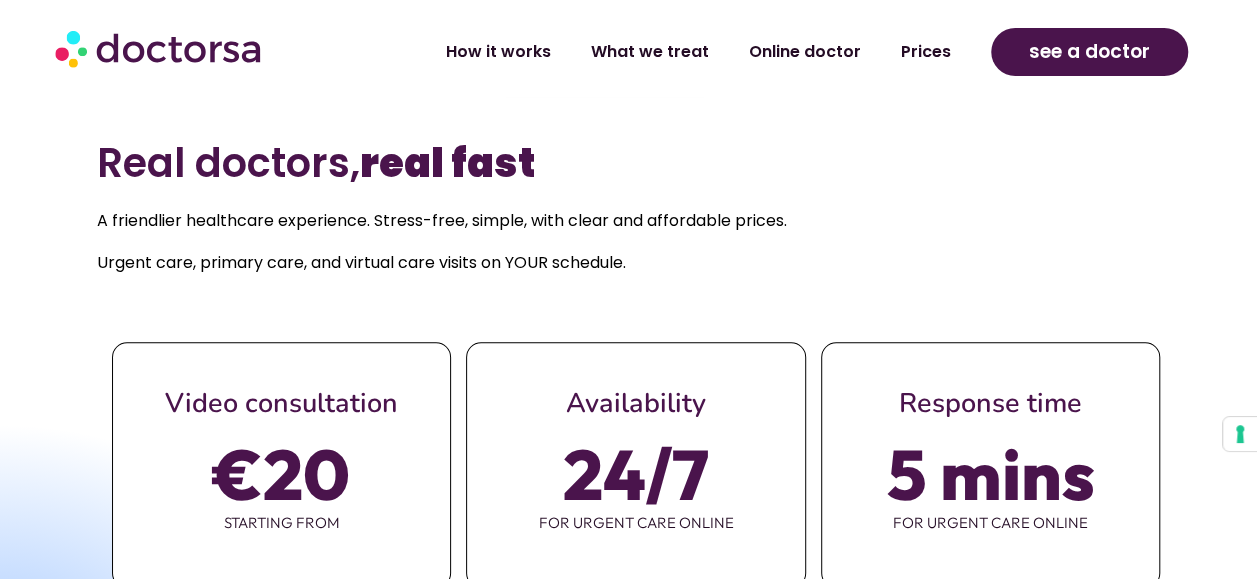 scroll, scrollTop: 800, scrollLeft: 0, axis: vertical 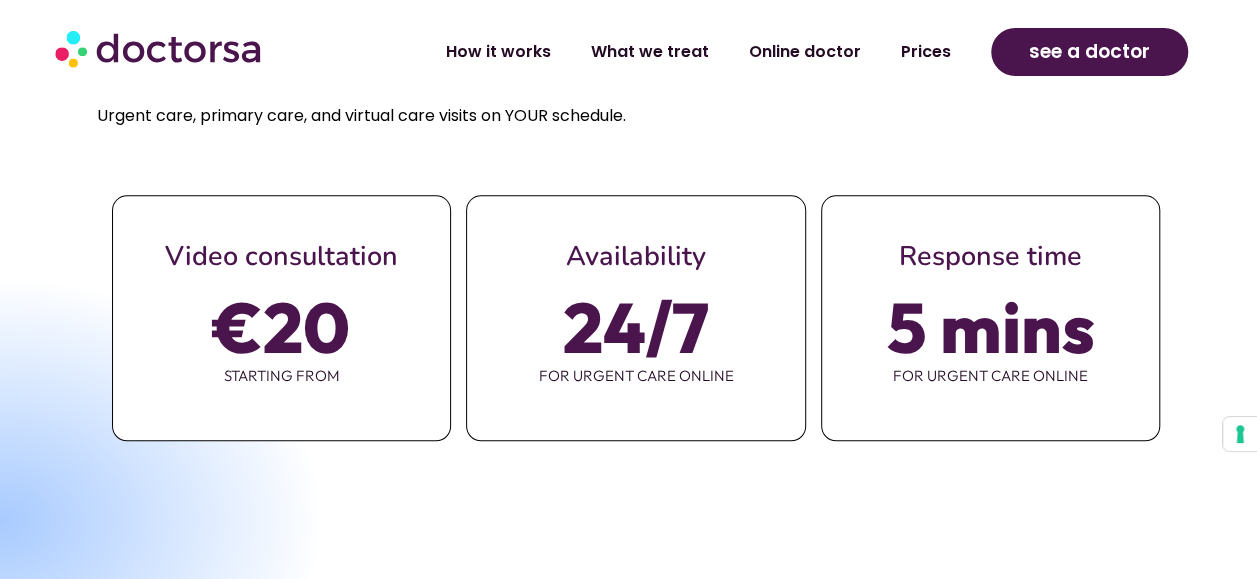 click on "€20" at bounding box center [281, 327] 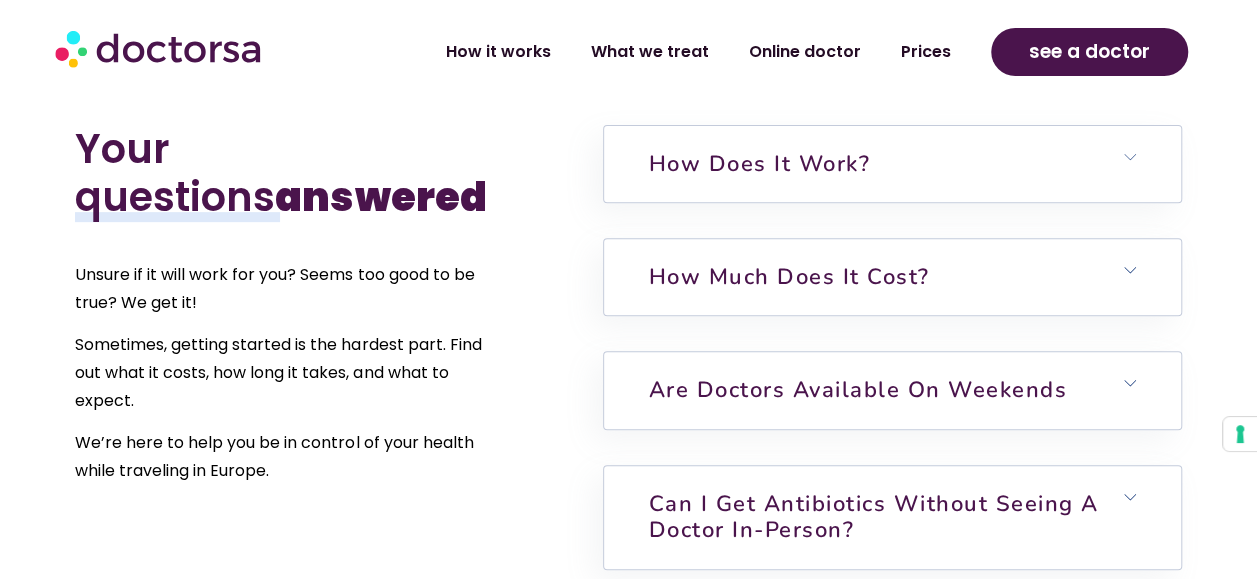 scroll, scrollTop: 4100, scrollLeft: 0, axis: vertical 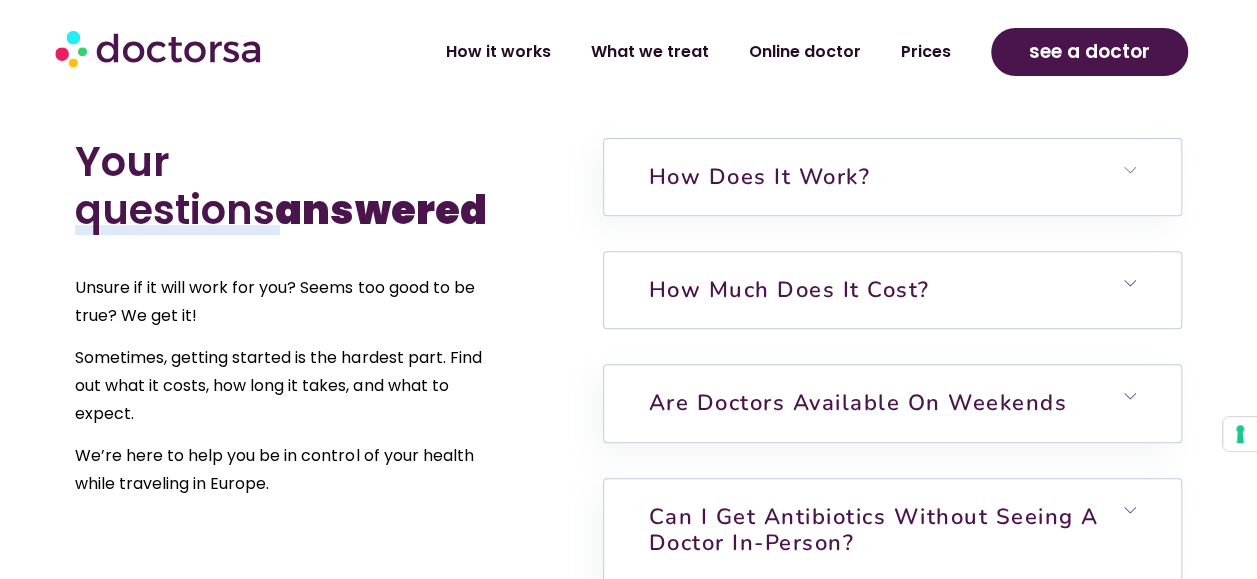 click on "How much does it cost?" at bounding box center (789, 290) 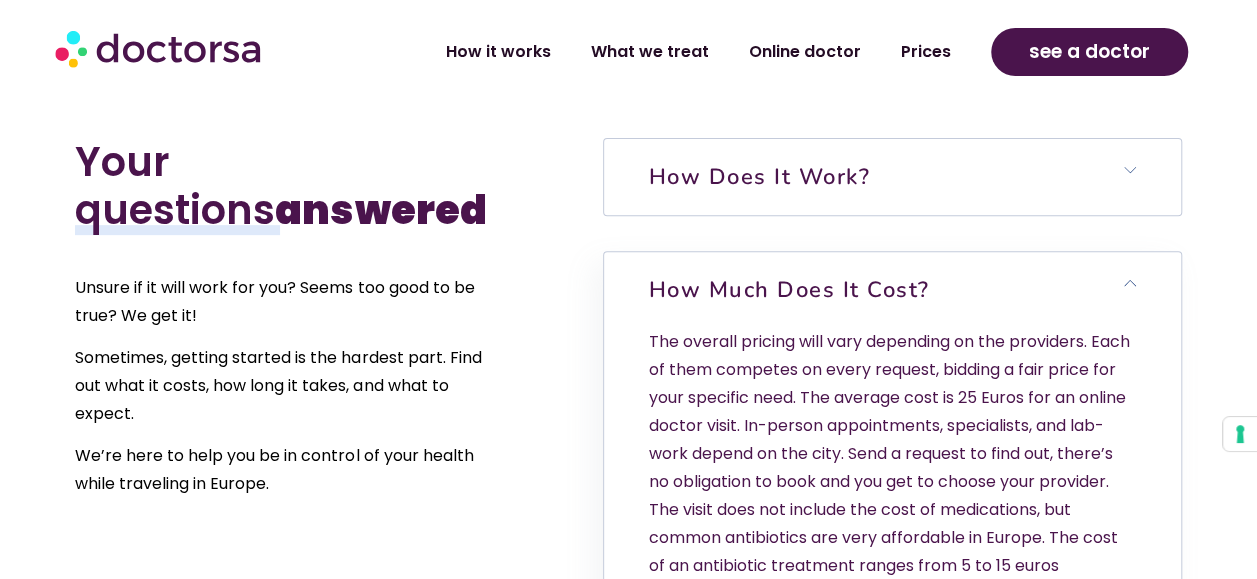 click on "How does it work?" at bounding box center (892, 177) 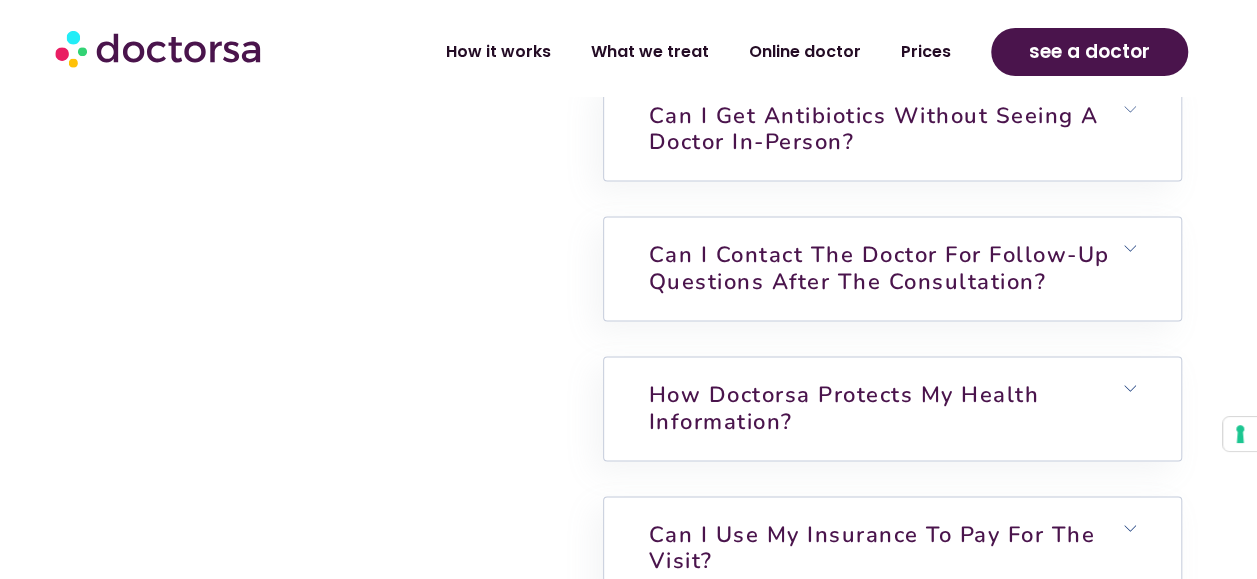 scroll, scrollTop: 4800, scrollLeft: 0, axis: vertical 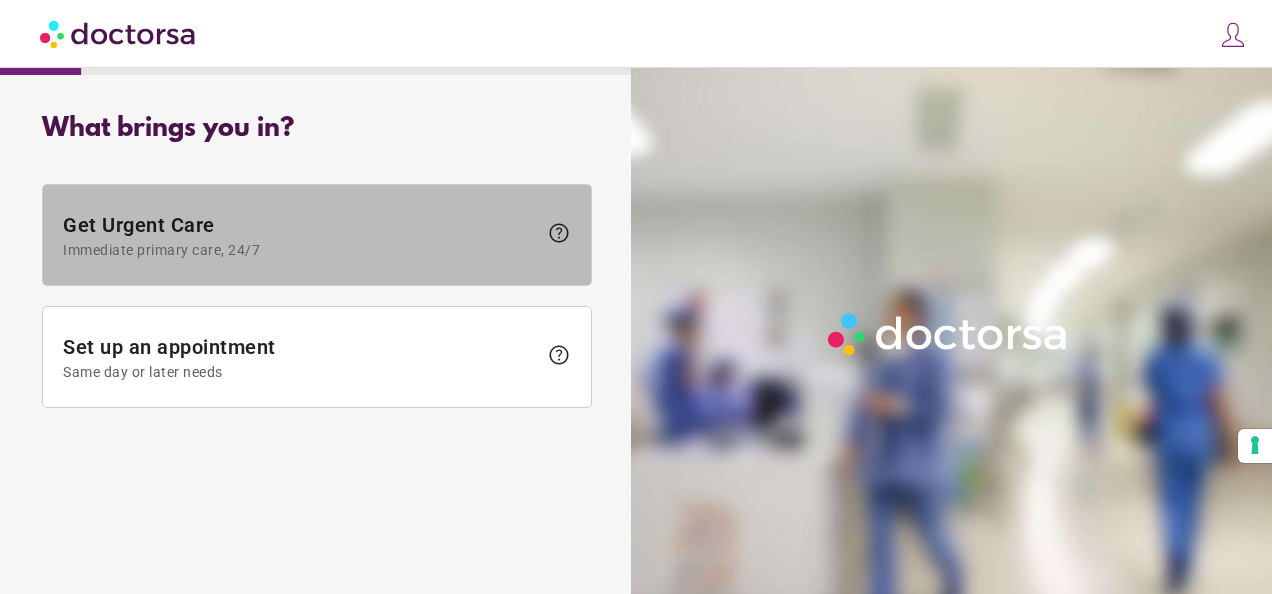 click on "Immediate primary care, 24/7" at bounding box center [300, 250] 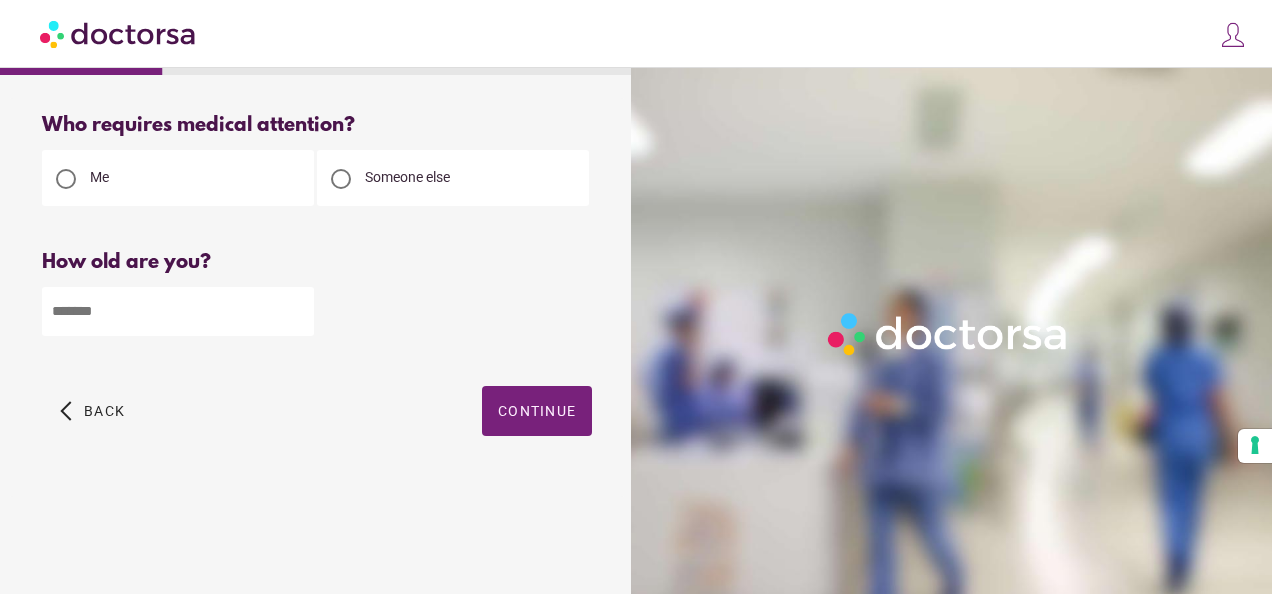 click at bounding box center (341, 179) 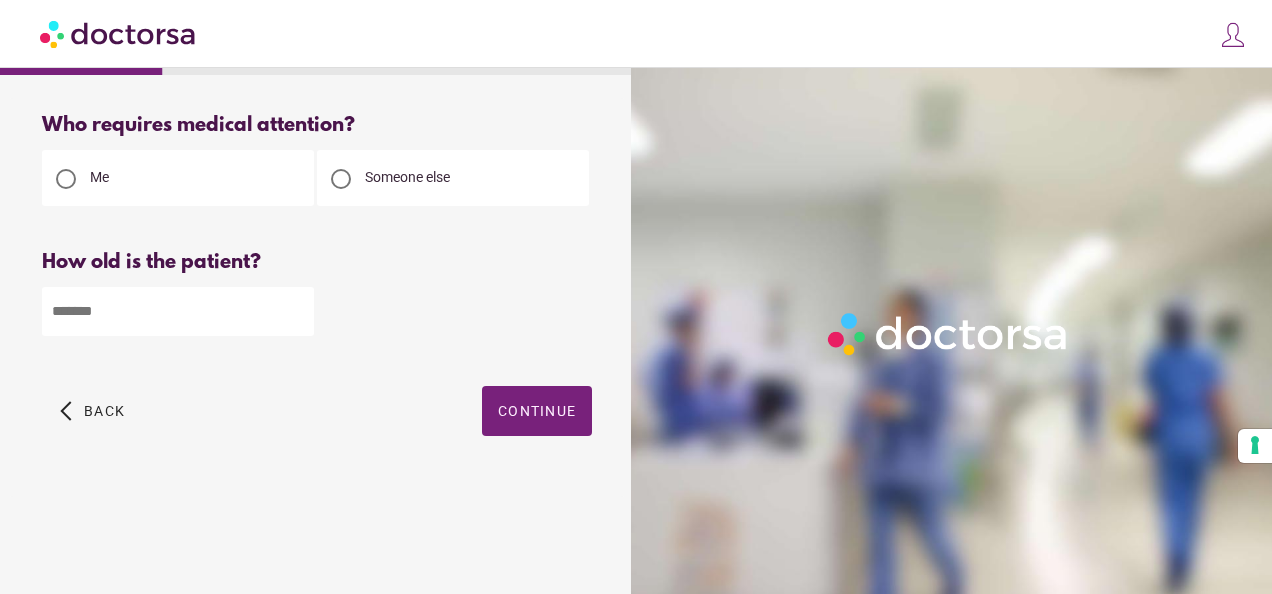 click at bounding box center (178, 311) 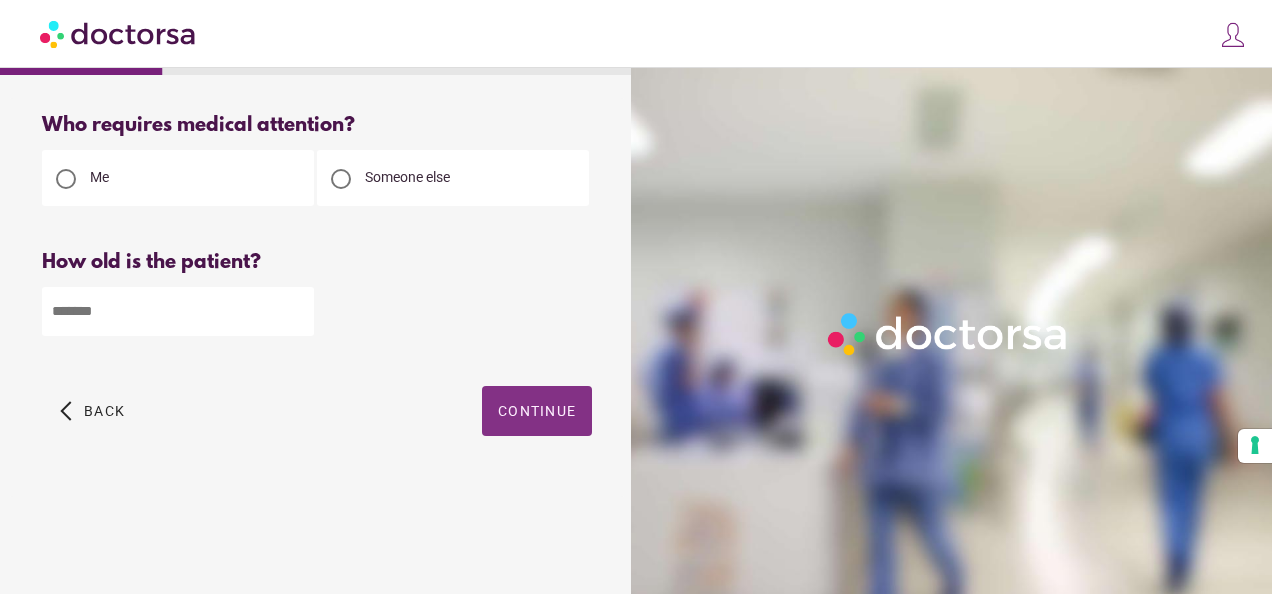 type on "**" 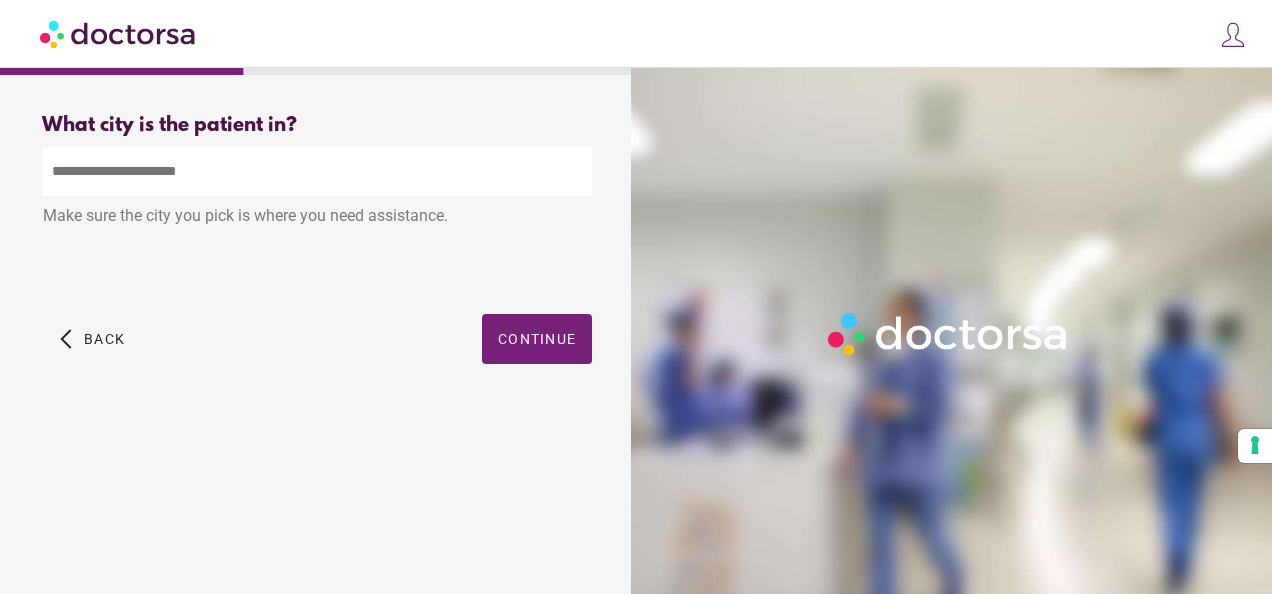 click at bounding box center (317, 171) 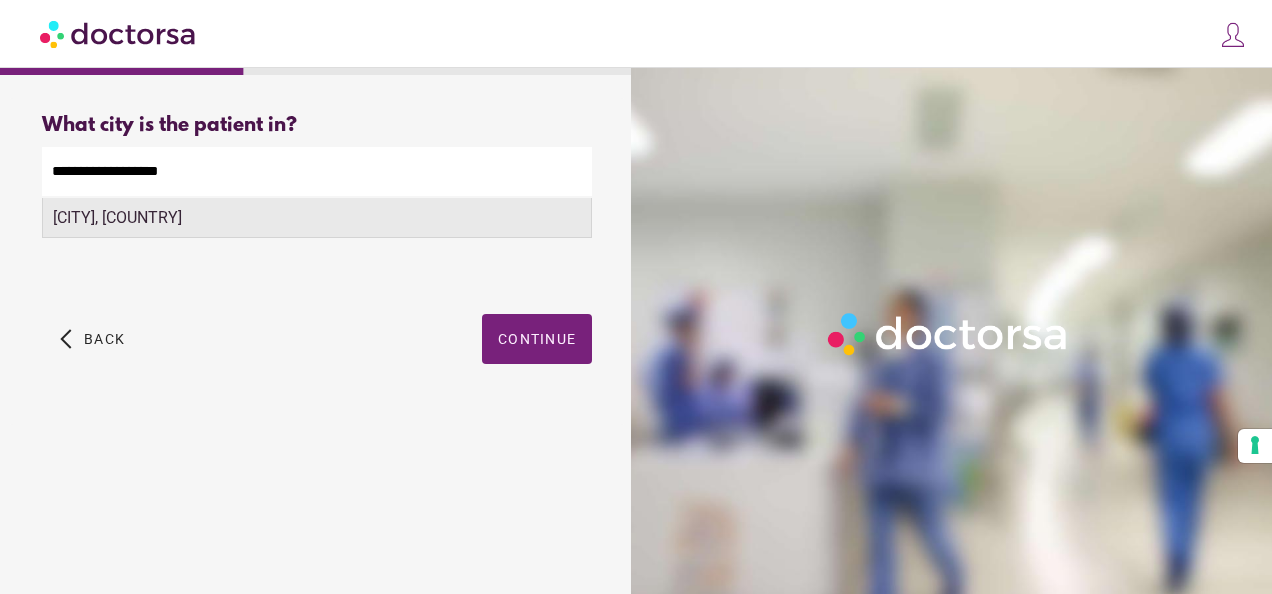 type on "**********" 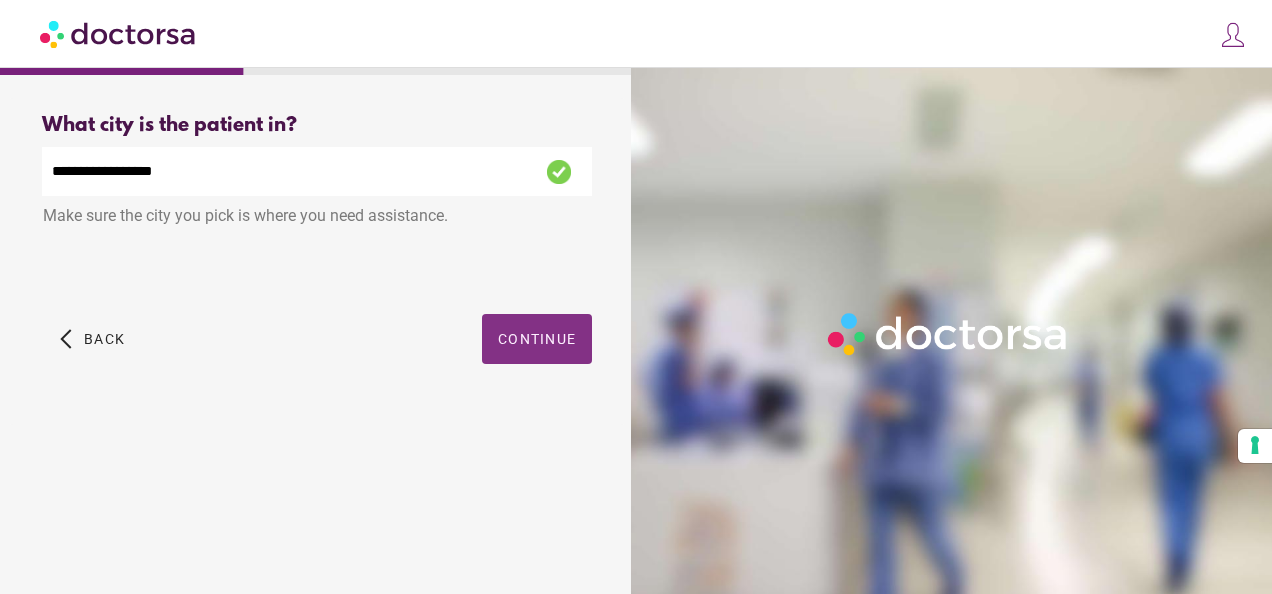 click on "Continue" at bounding box center [537, 339] 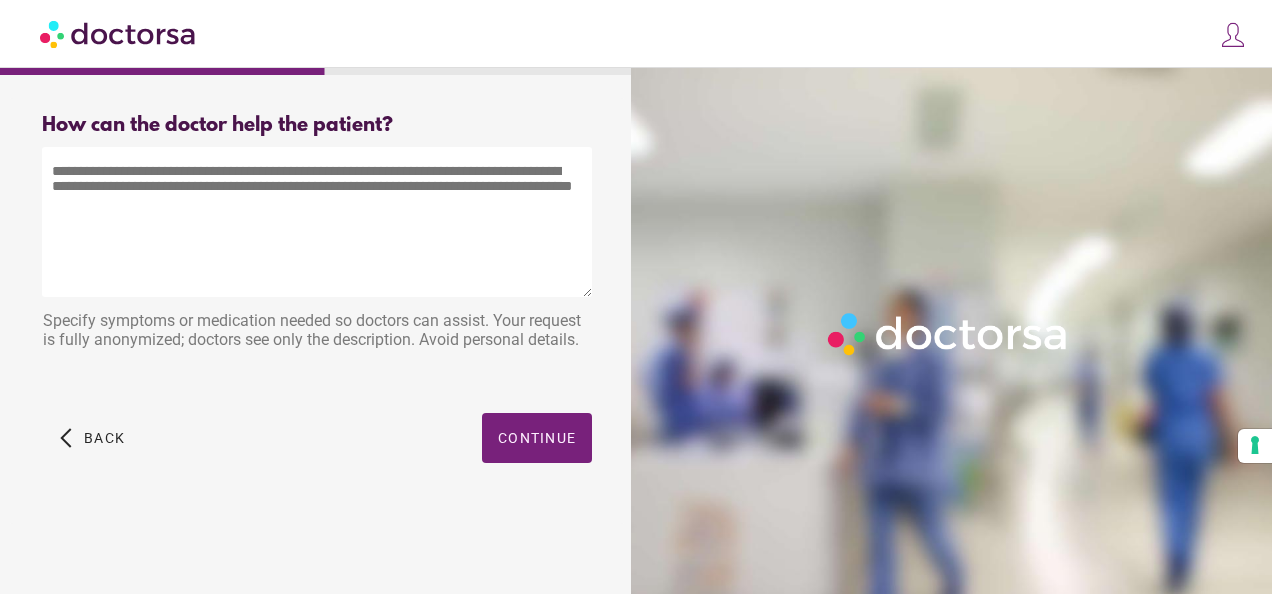 click at bounding box center [317, 222] 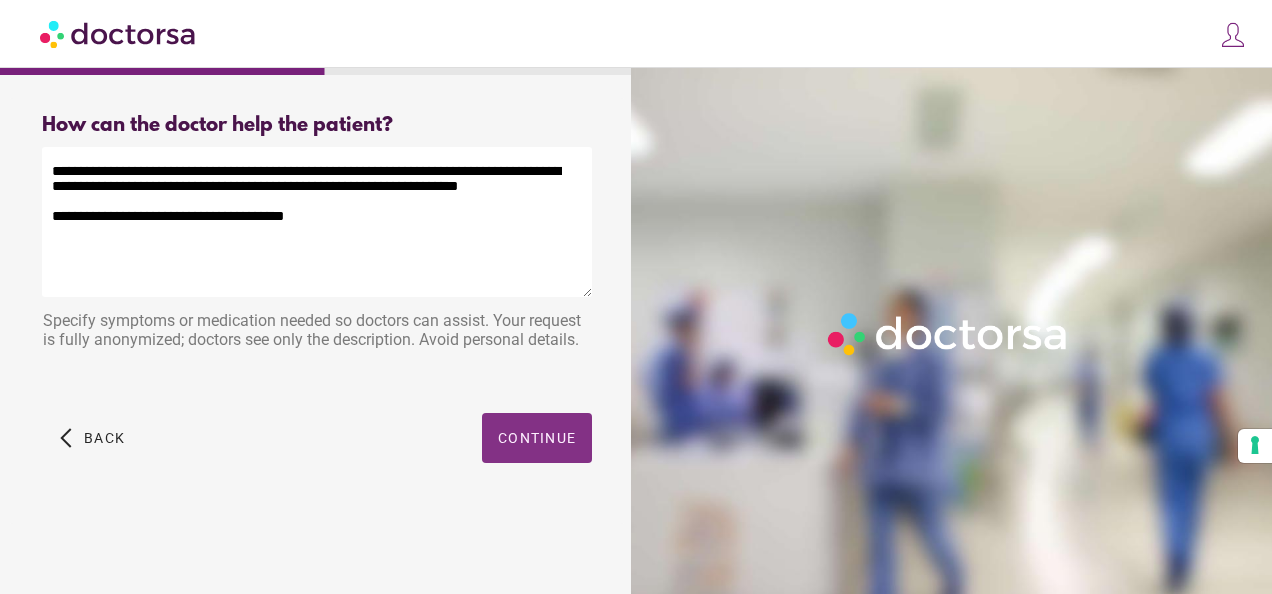 type on "**********" 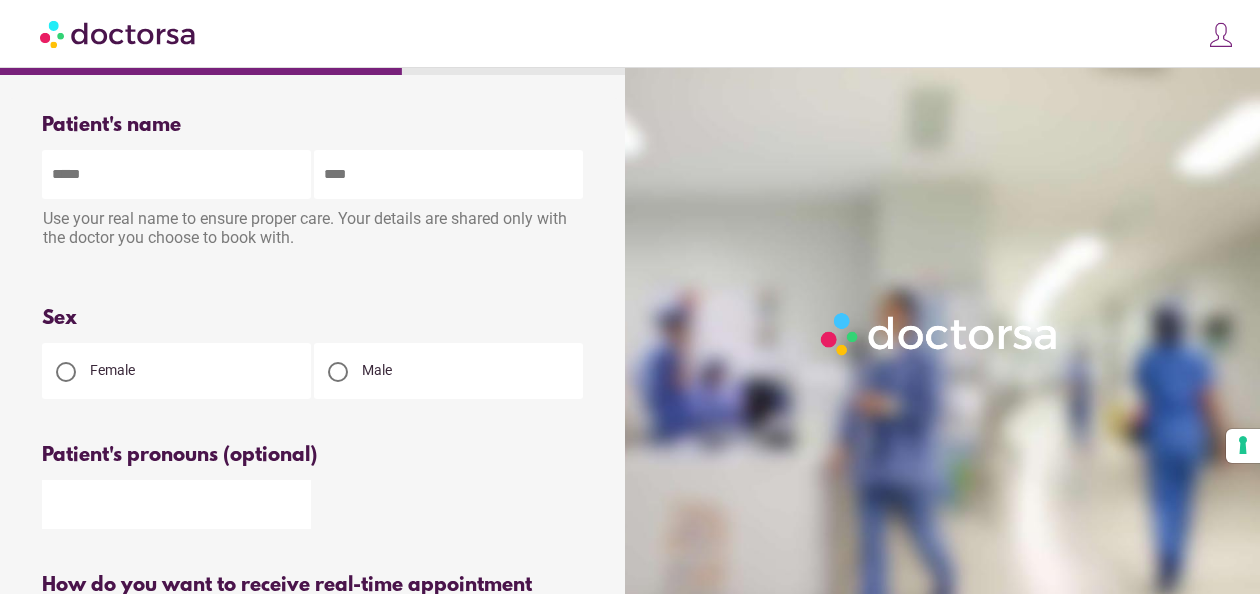 click at bounding box center [176, 174] 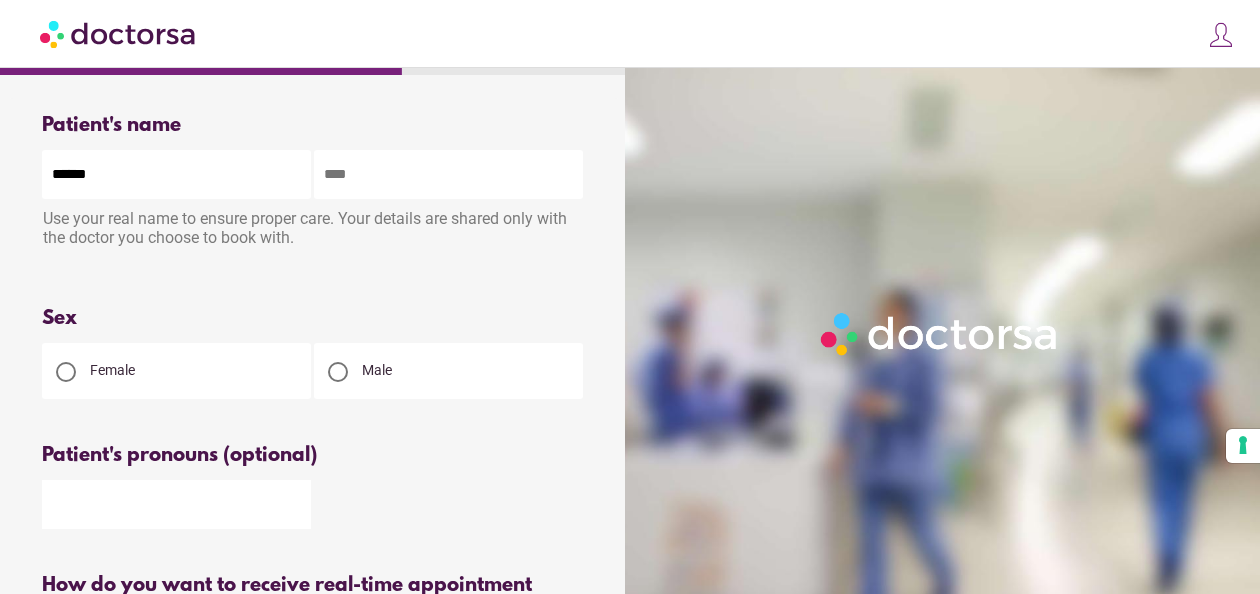 type on "*****" 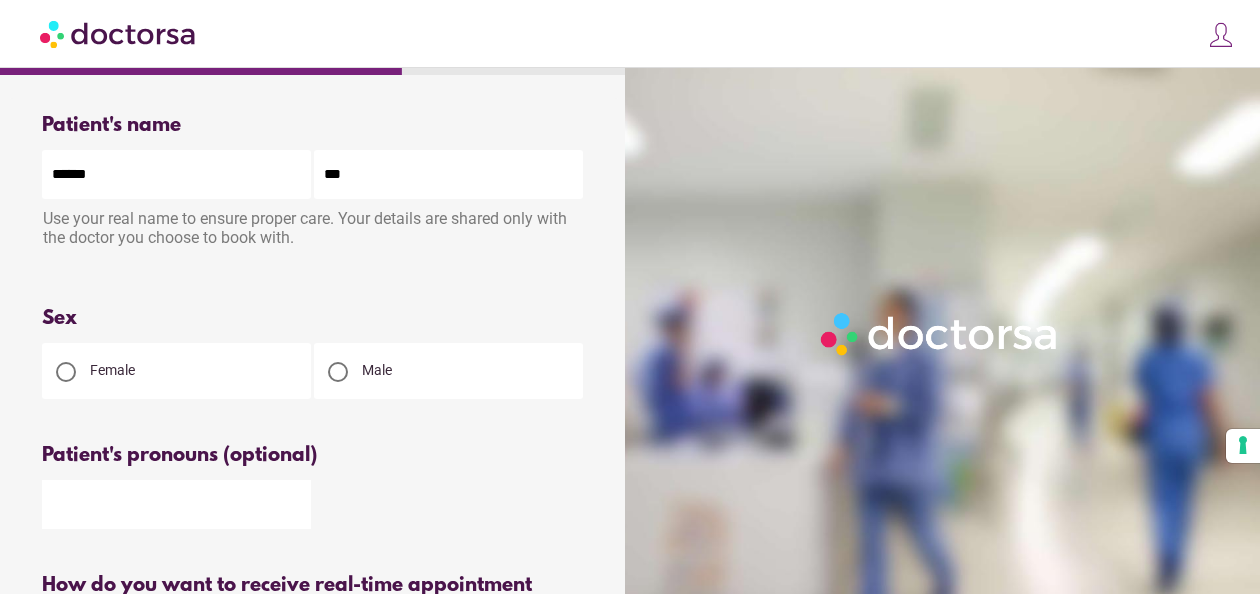 type on "********" 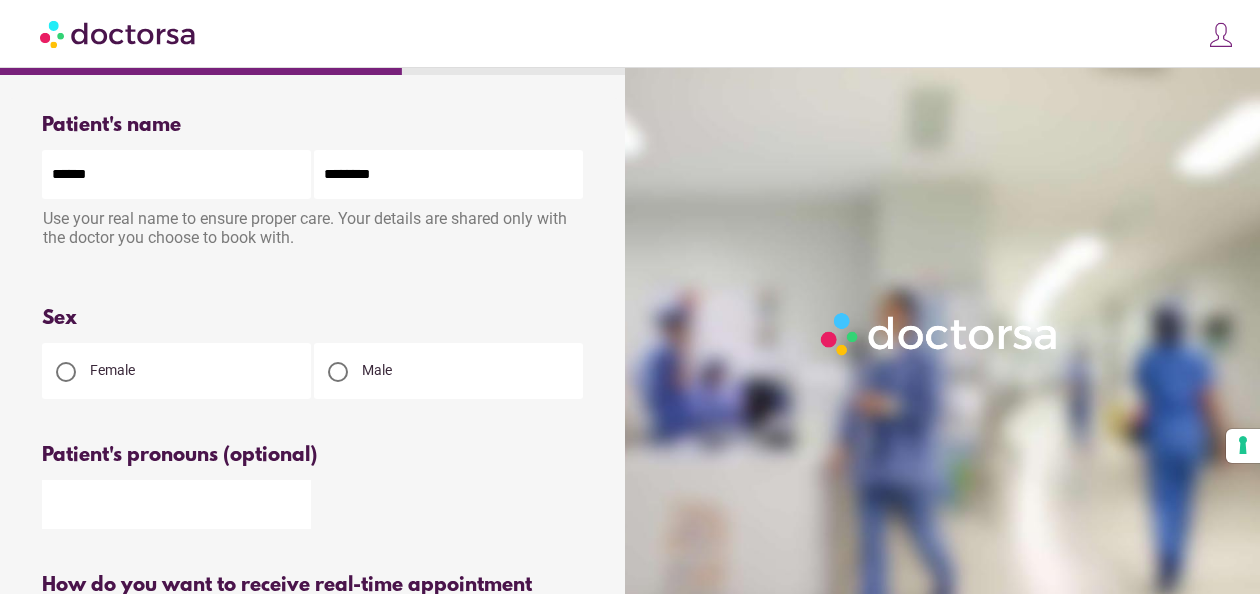 type on "**********" 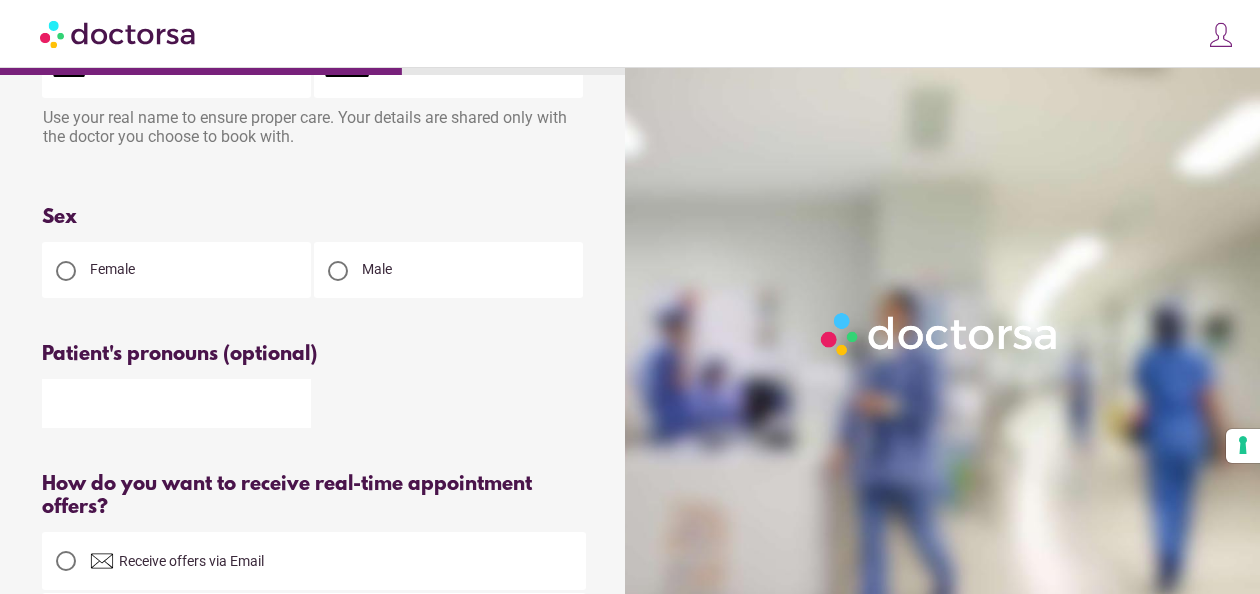 scroll, scrollTop: 200, scrollLeft: 0, axis: vertical 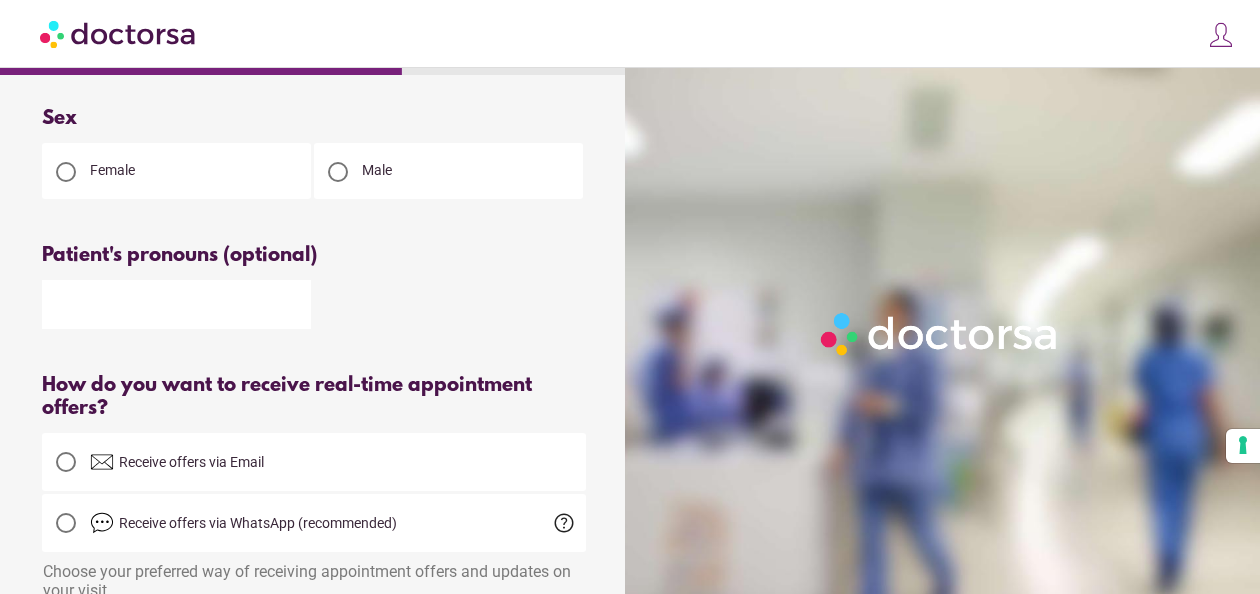 click at bounding box center (176, 304) 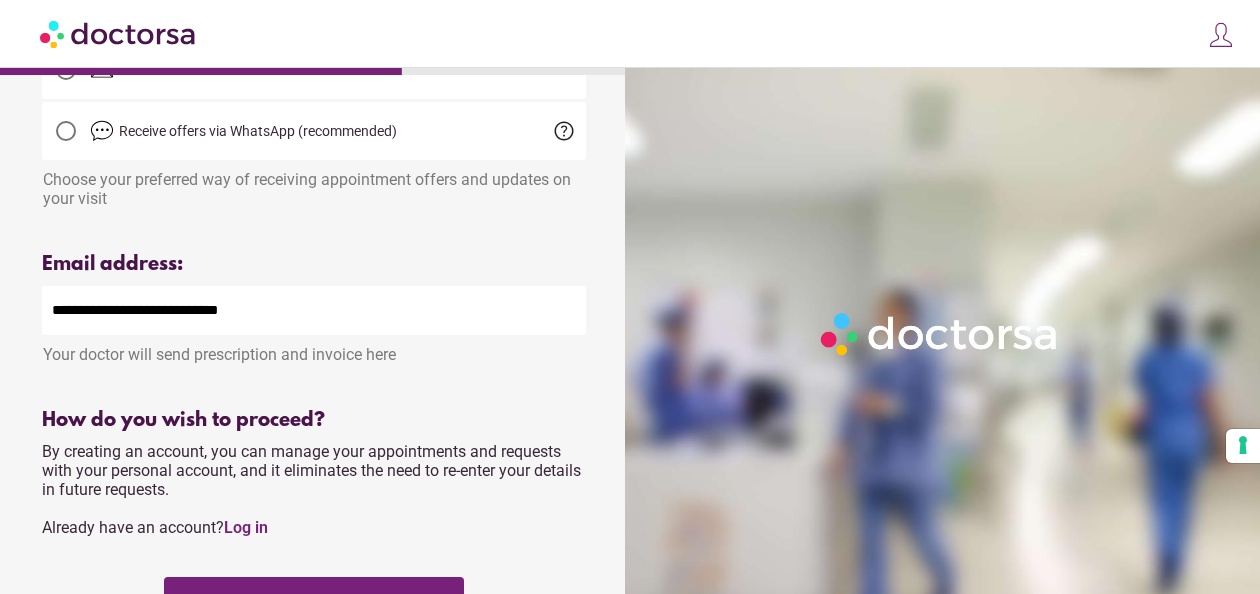 scroll, scrollTop: 600, scrollLeft: 0, axis: vertical 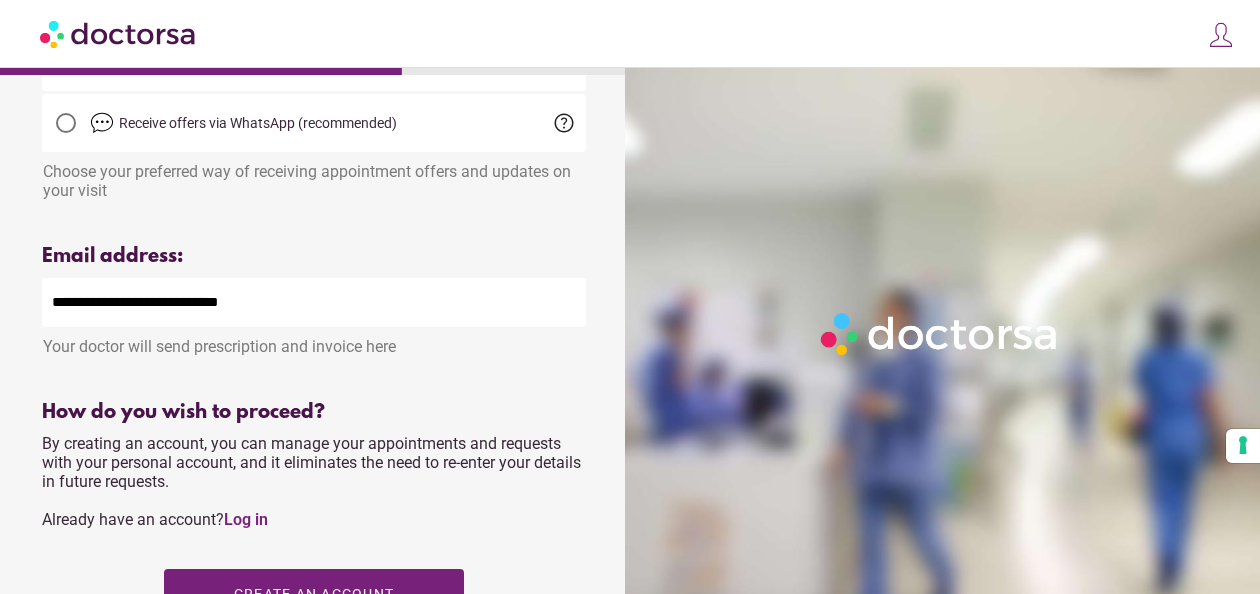 type on "********" 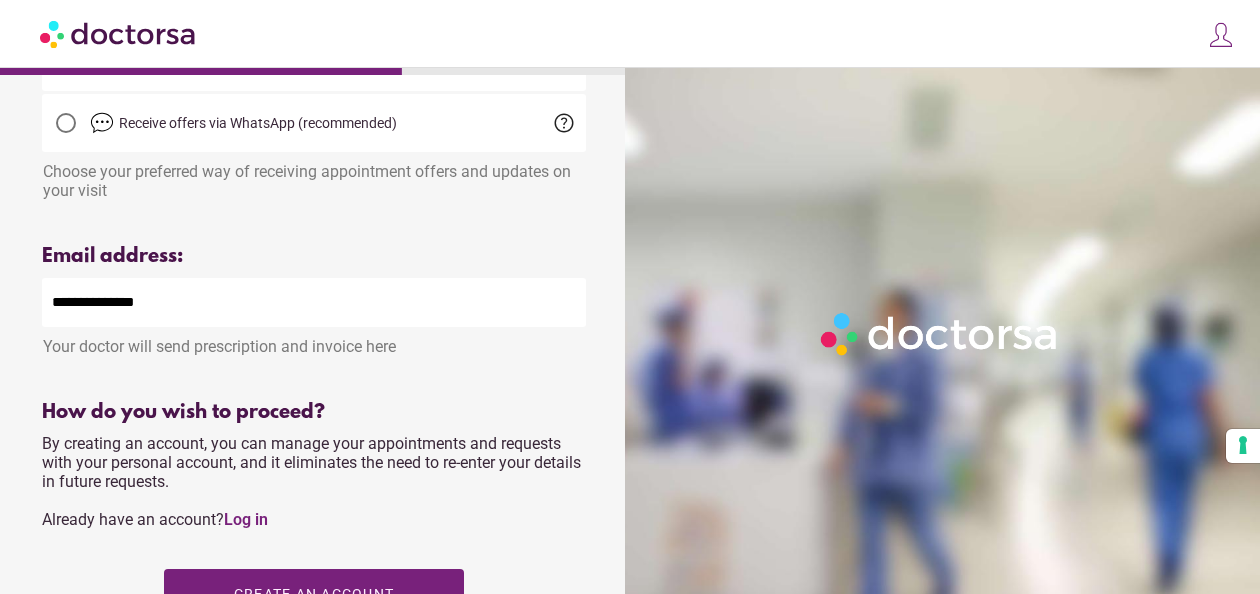 type on "**********" 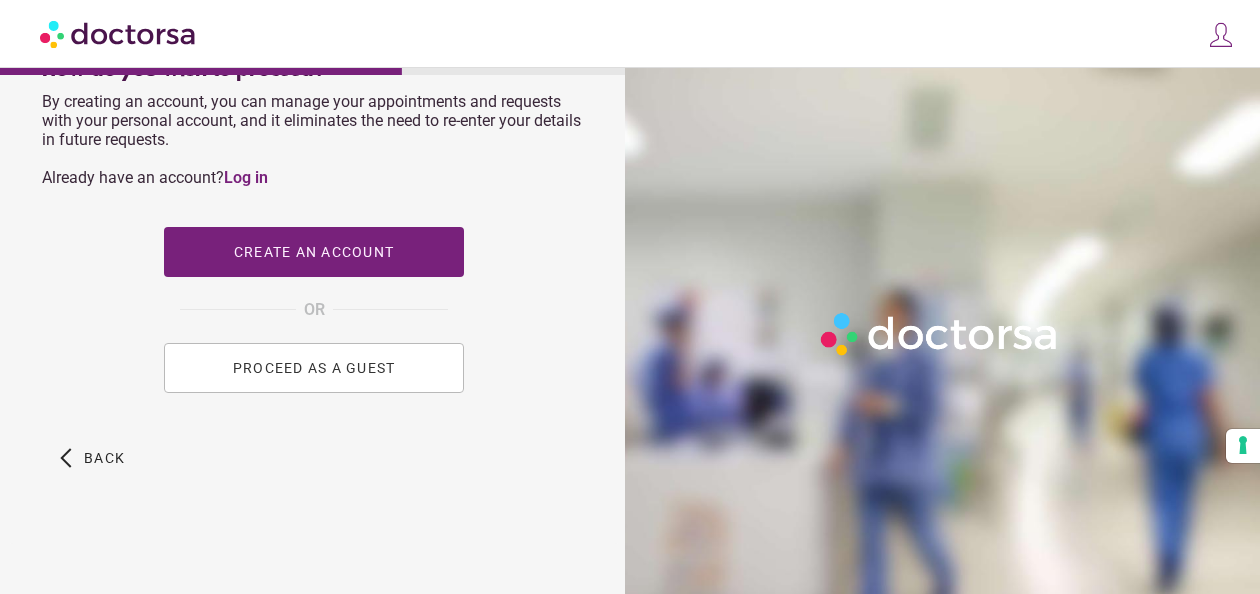 scroll, scrollTop: 954, scrollLeft: 0, axis: vertical 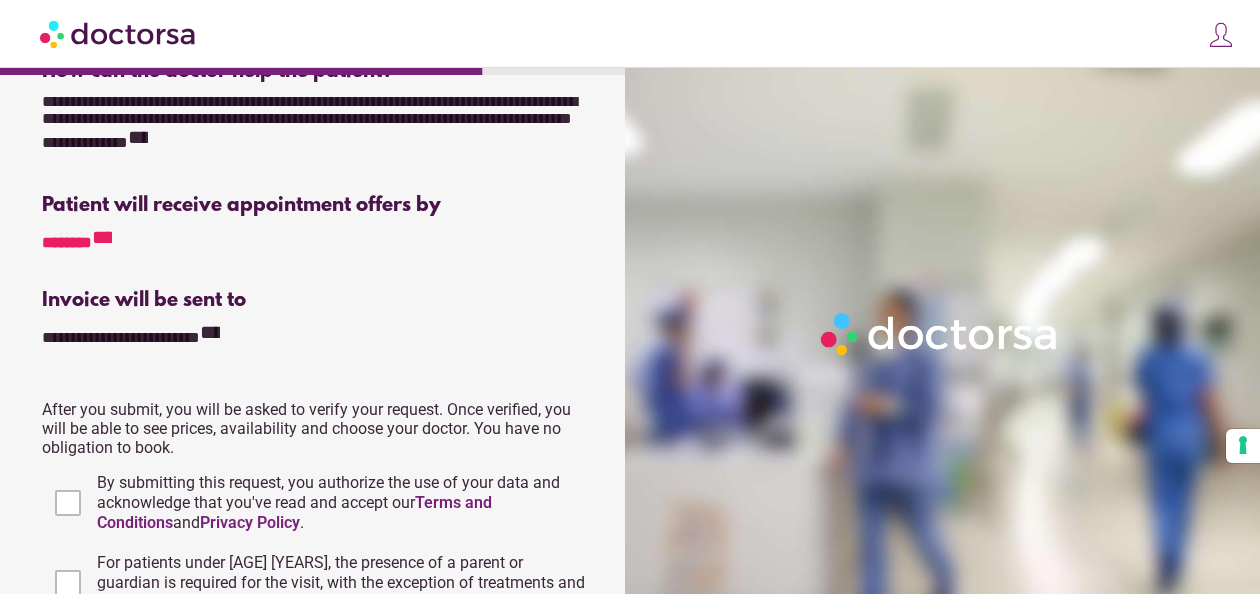click on "**********" at bounding box center (102, 237) 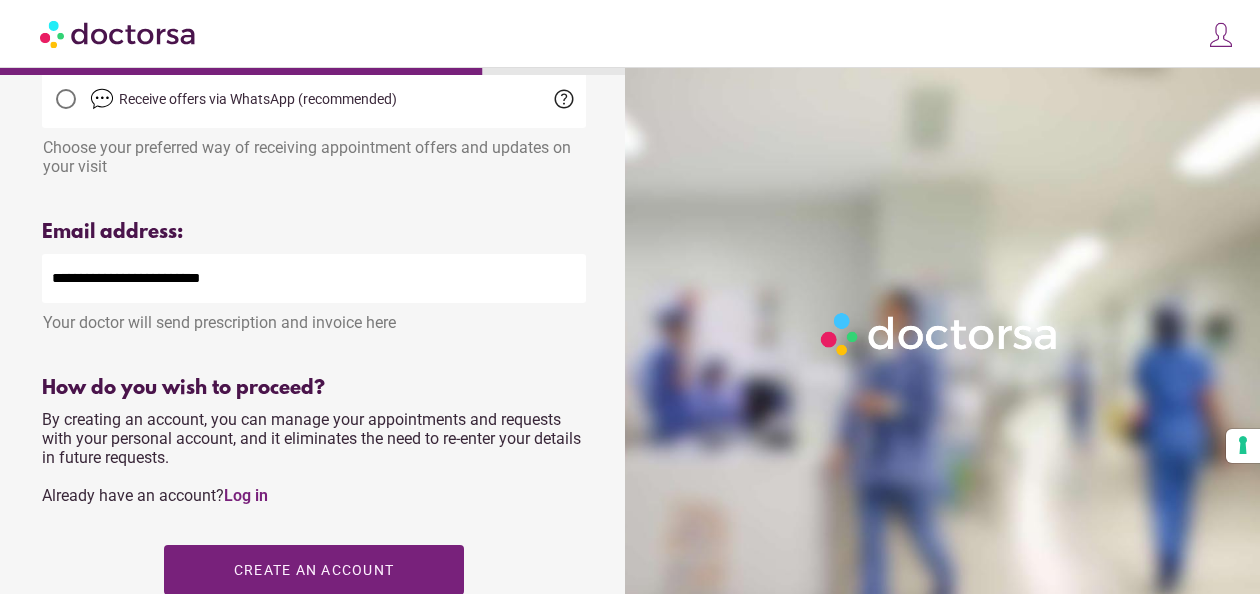 scroll, scrollTop: 480, scrollLeft: 0, axis: vertical 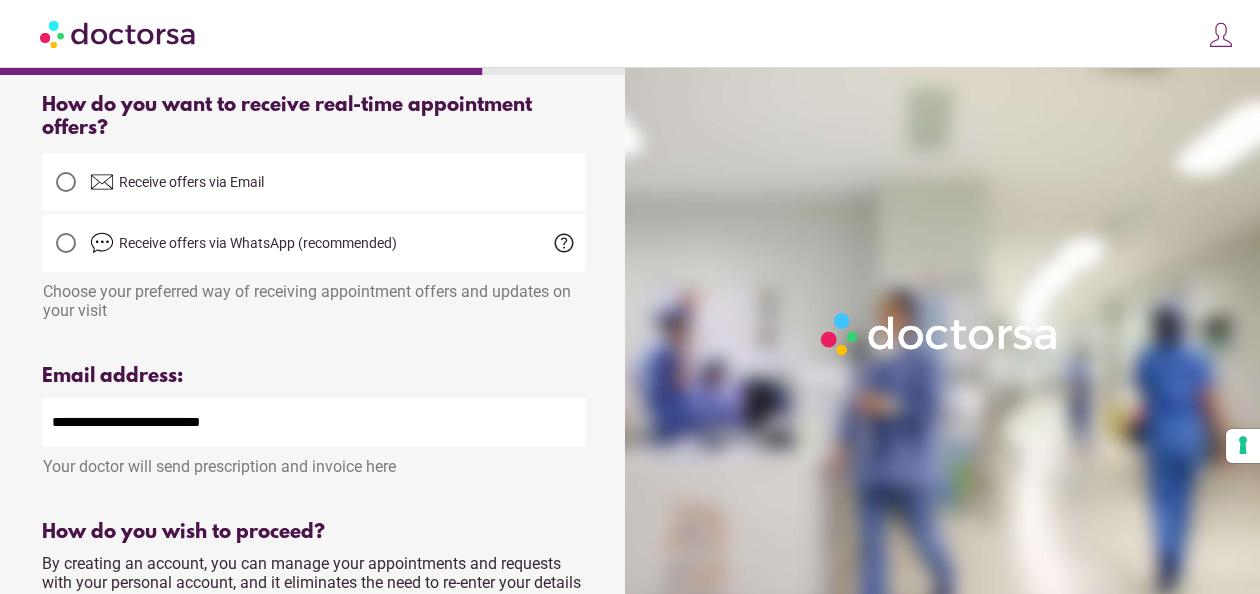 click on "Receive offers via Email" at bounding box center (191, 182) 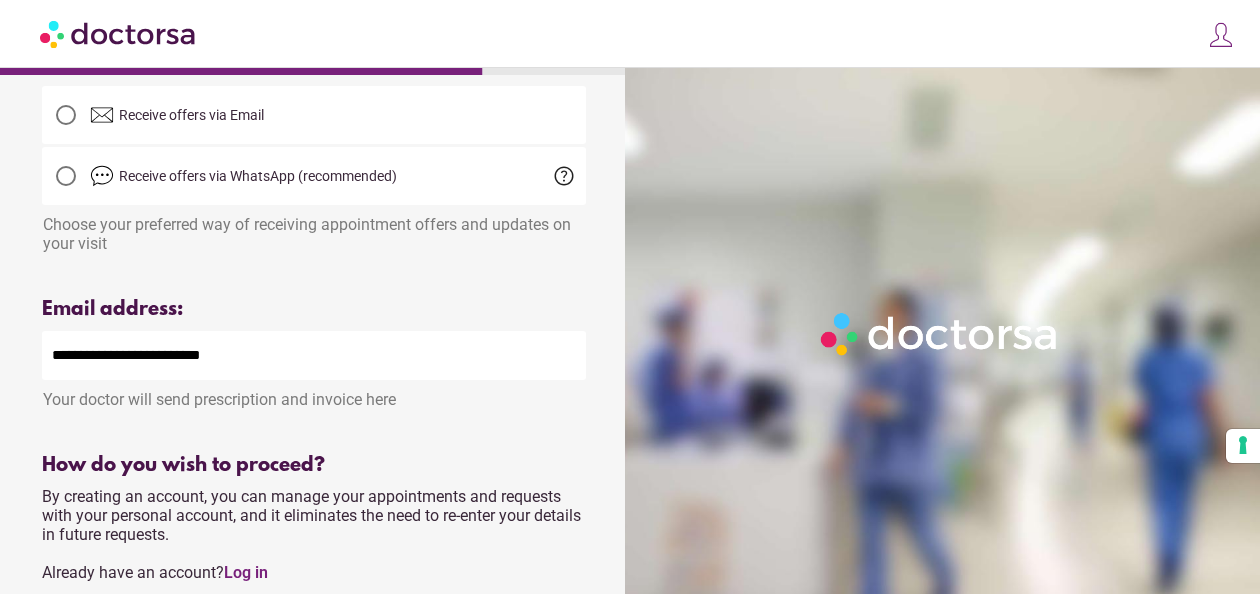 scroll, scrollTop: 354, scrollLeft: 0, axis: vertical 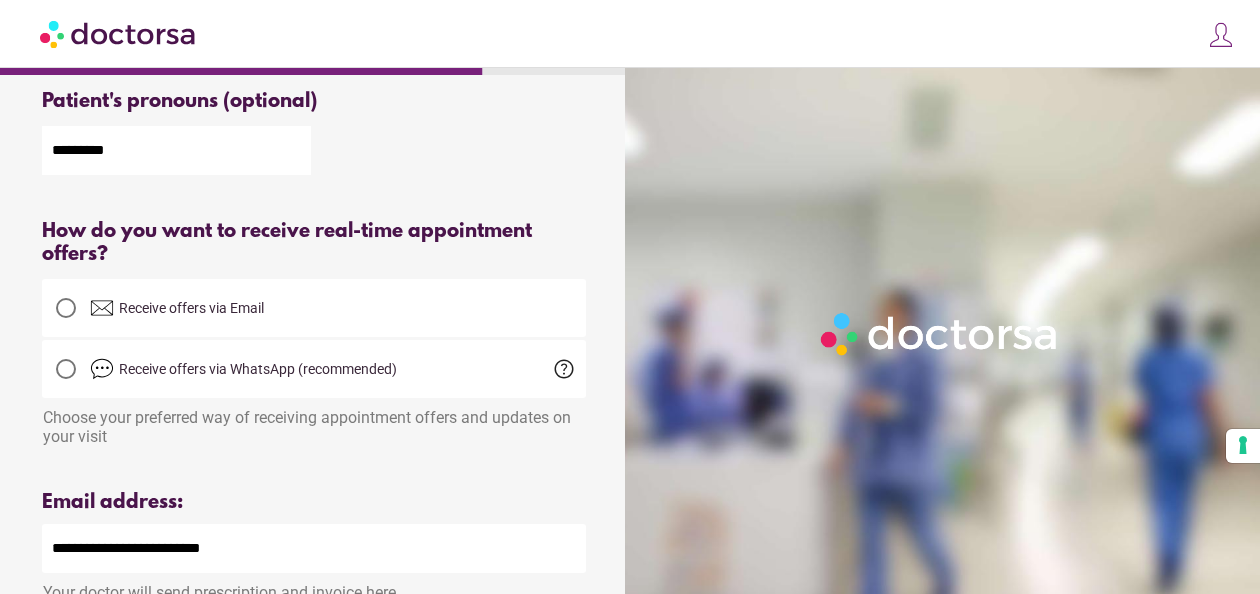 click on "Receive offers via Email" at bounding box center (338, 308) 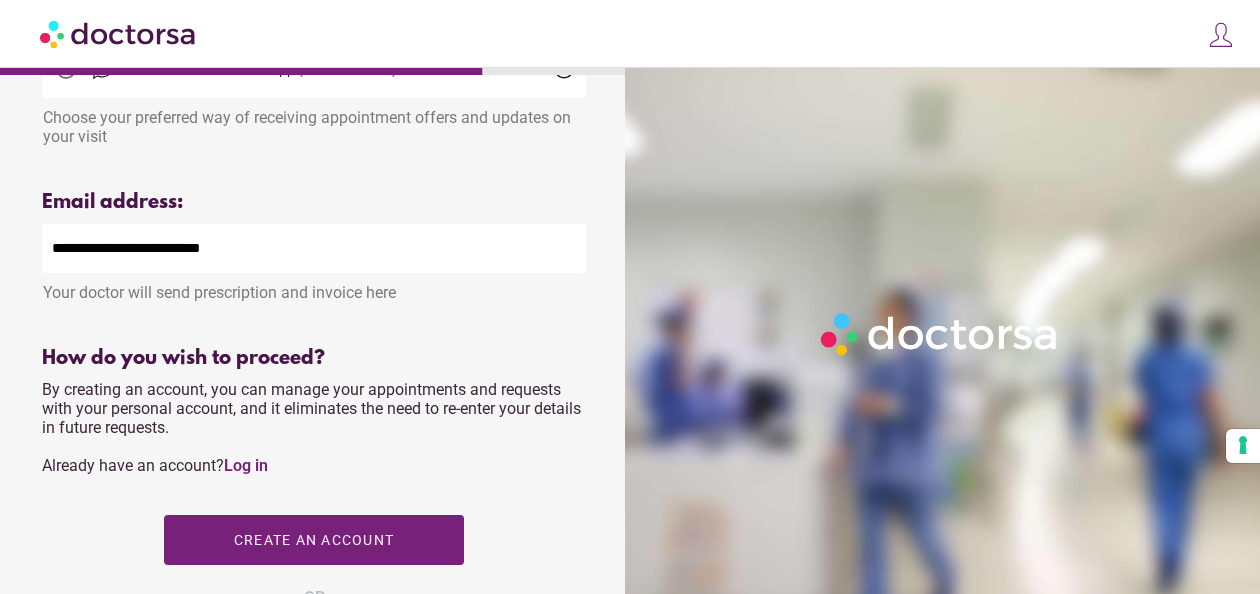 scroll, scrollTop: 954, scrollLeft: 0, axis: vertical 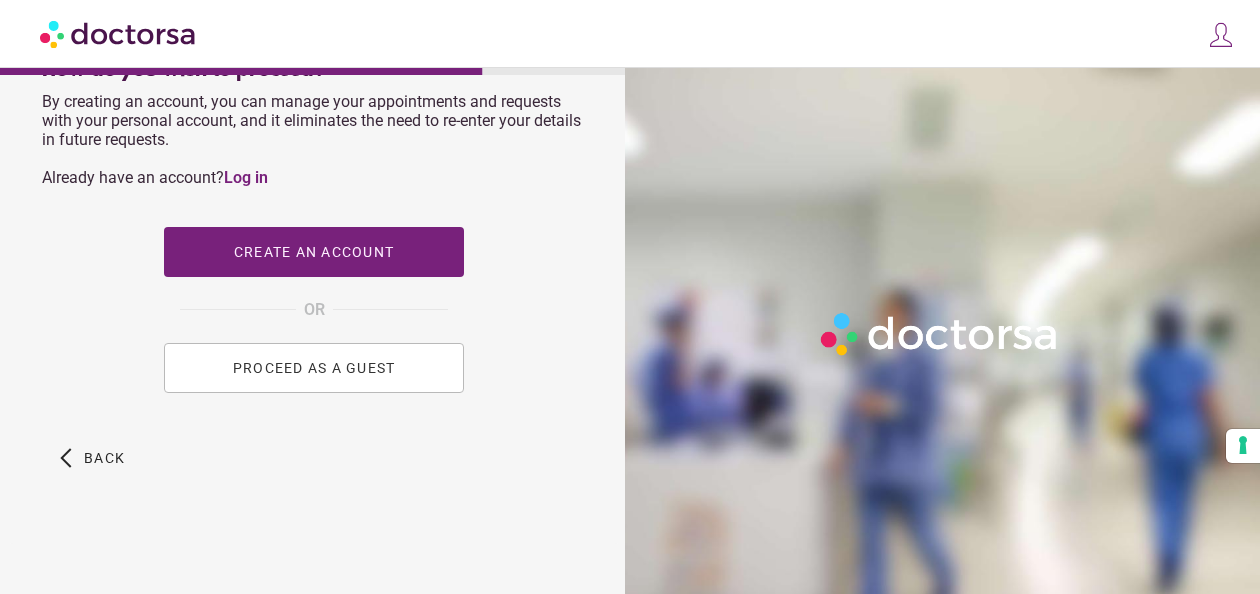 click on "PROCEED AS A GUEST" at bounding box center [314, 368] 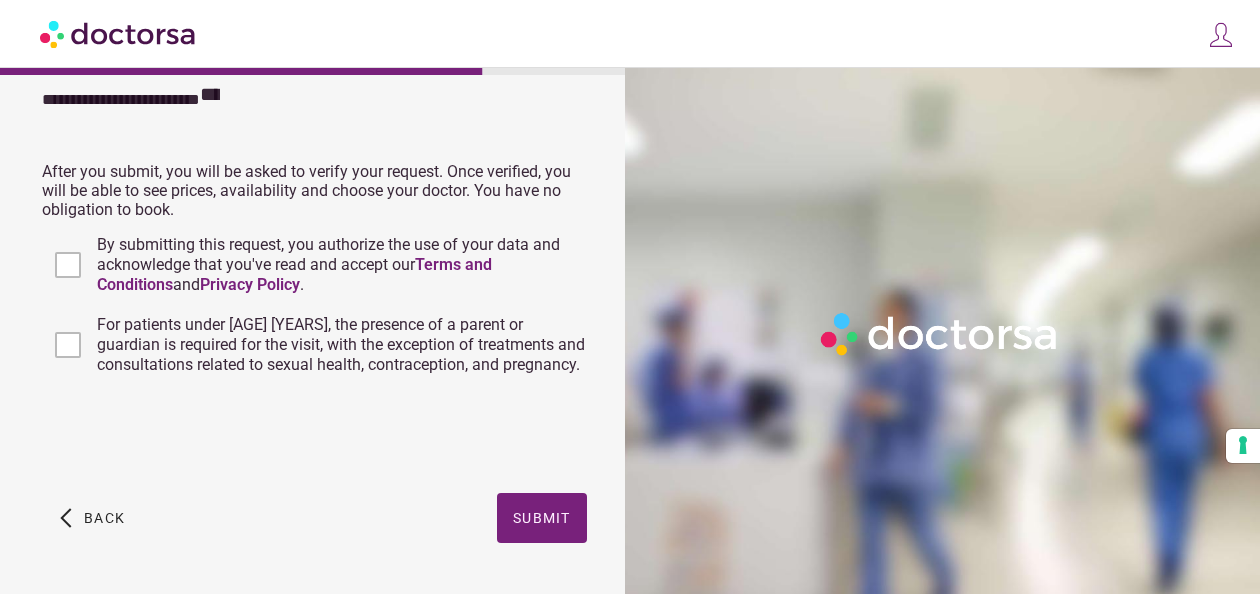 scroll, scrollTop: 702, scrollLeft: 0, axis: vertical 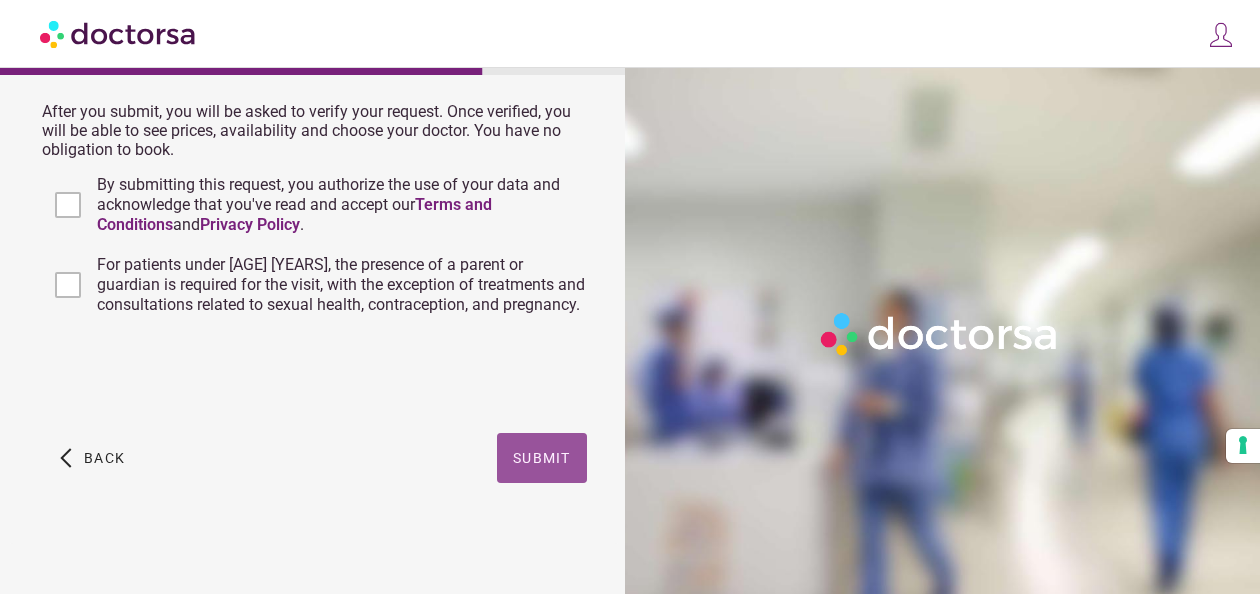 click on "Submit" at bounding box center (542, 458) 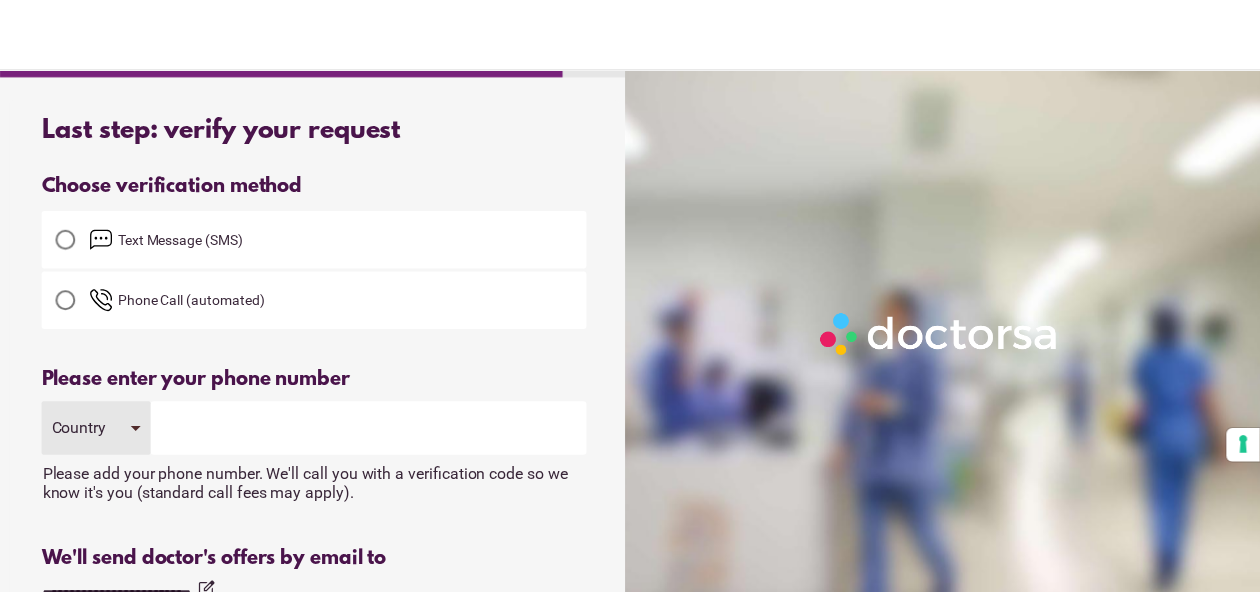 scroll, scrollTop: 0, scrollLeft: 0, axis: both 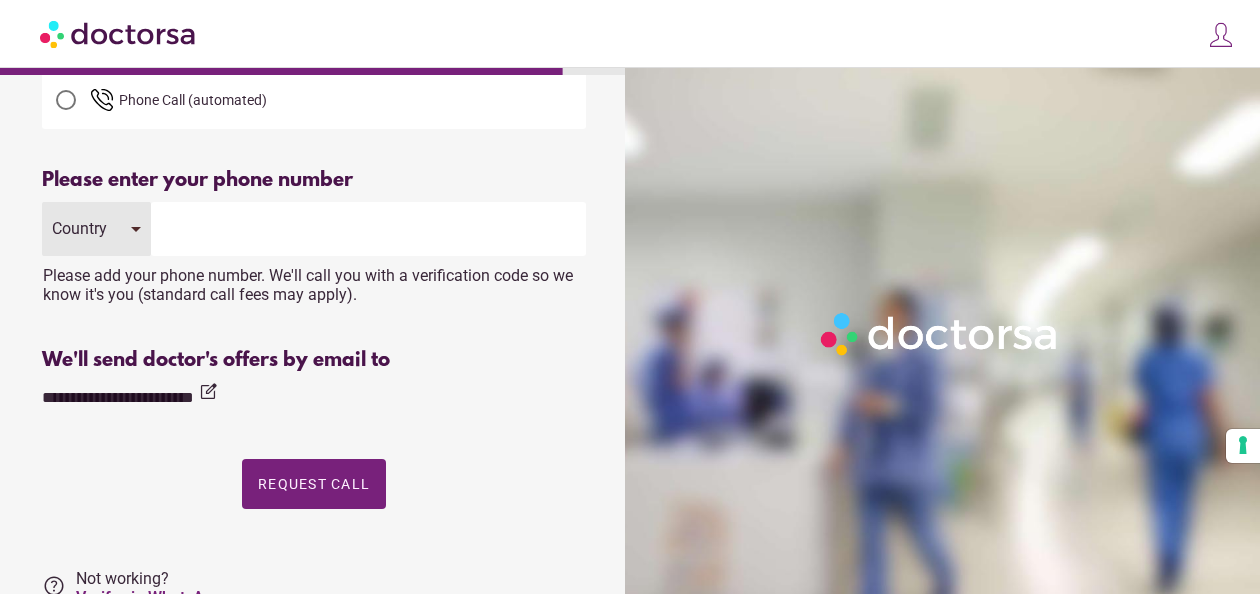 click at bounding box center [368, 229] 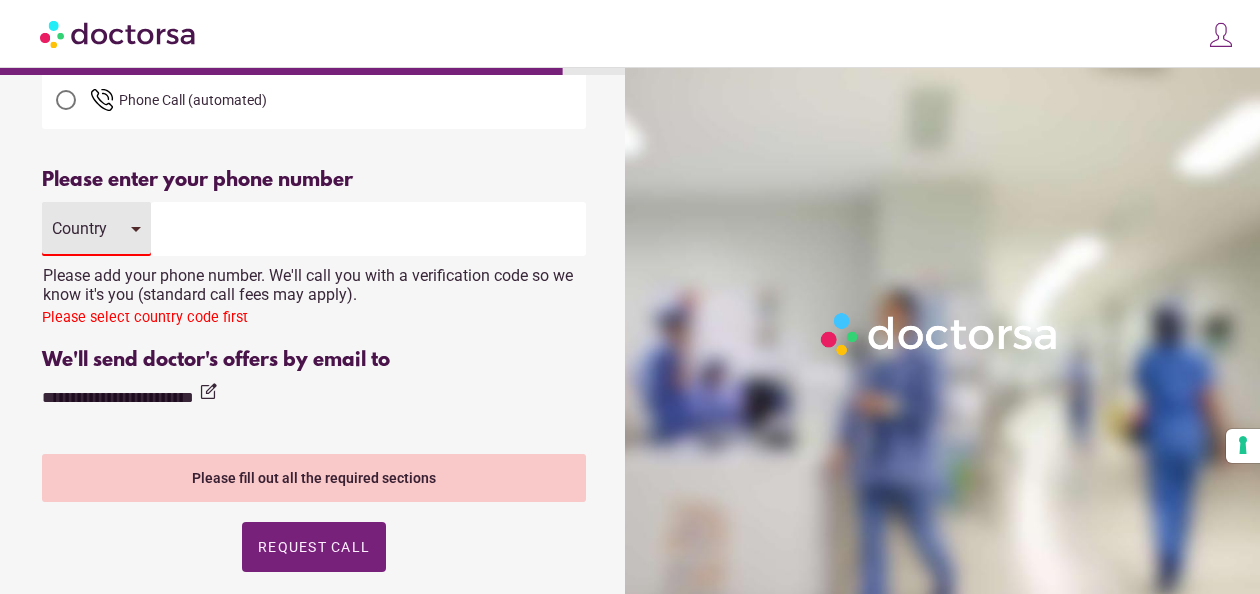 click at bounding box center (368, 229) 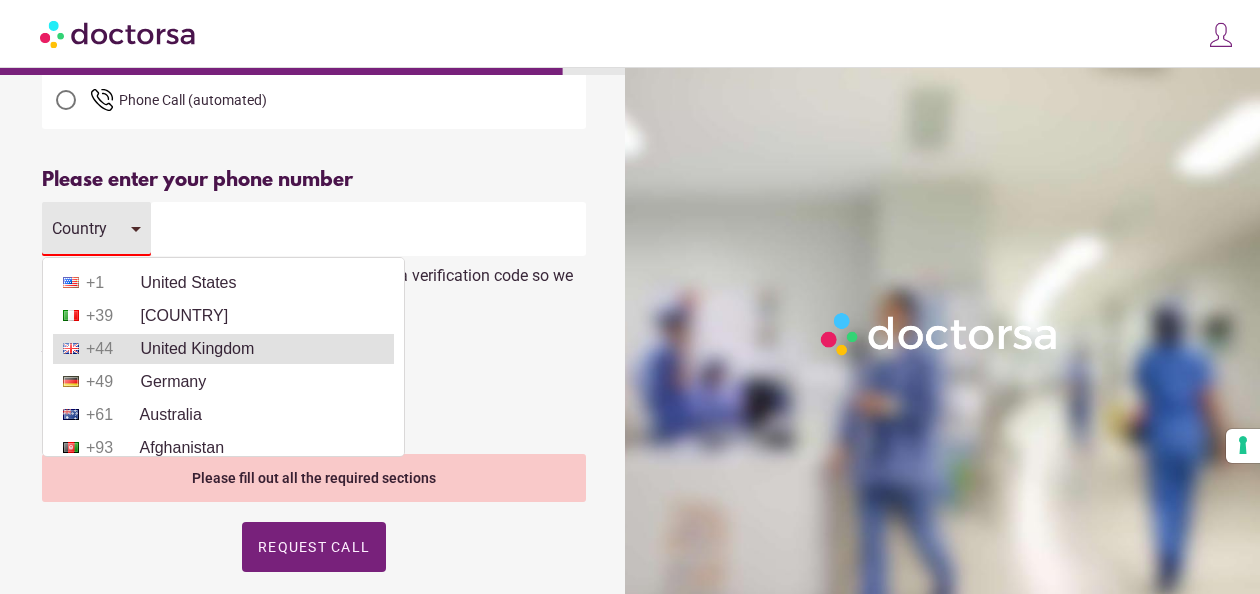 click on "[PHONE] [COUNTRY]" at bounding box center (223, 349) 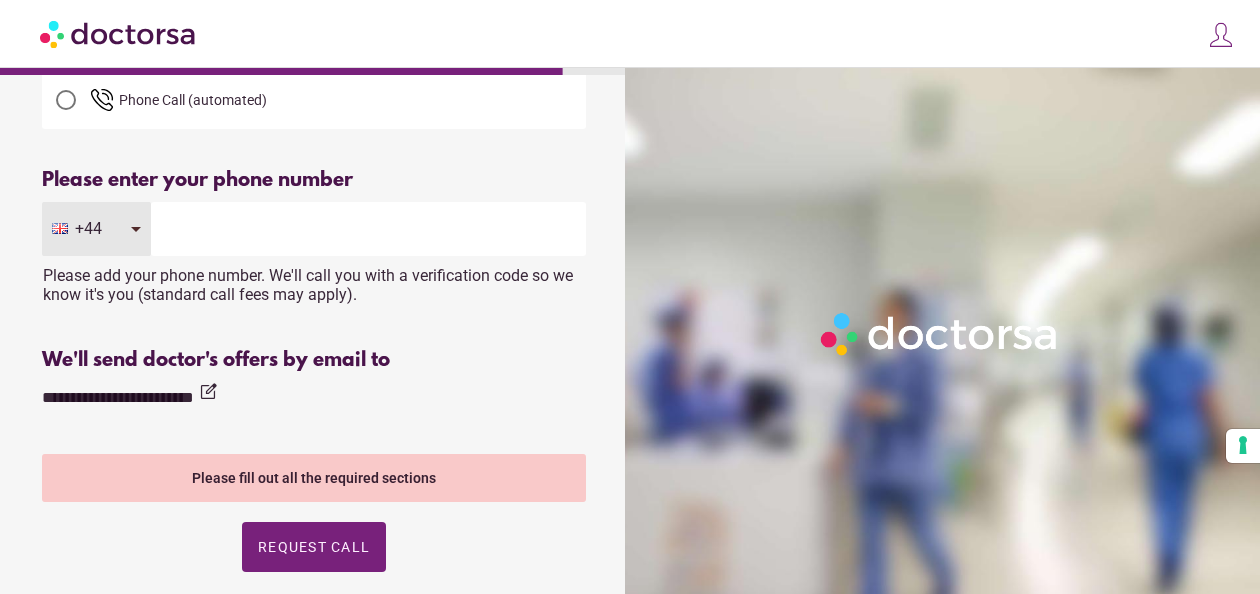click at bounding box center [368, 229] 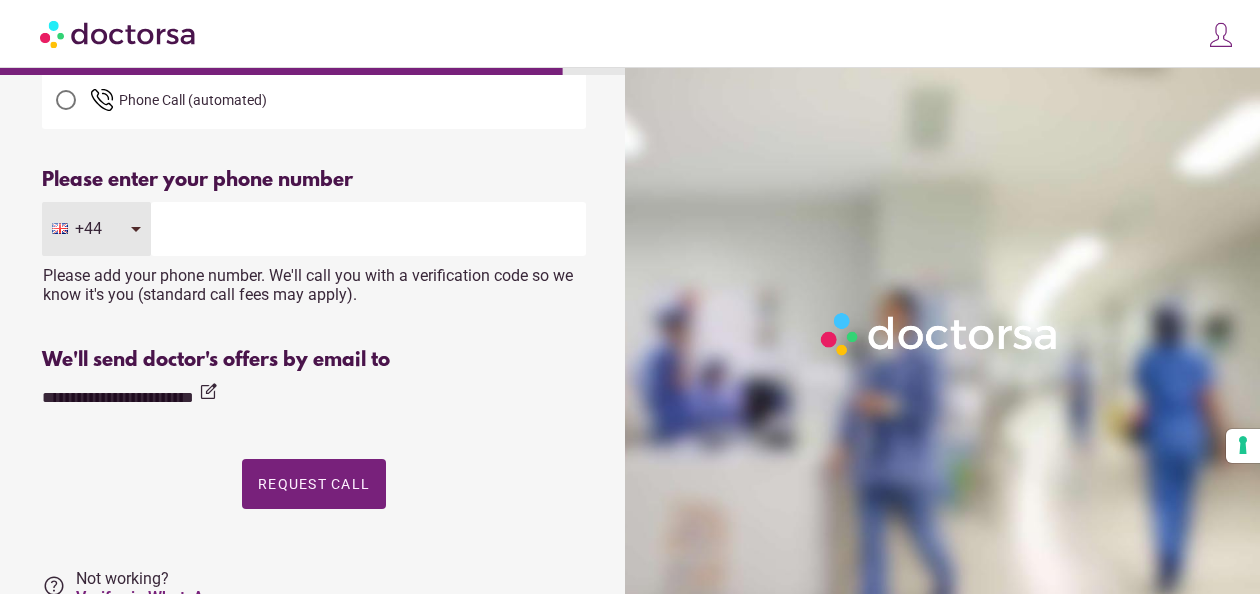 type on "**********" 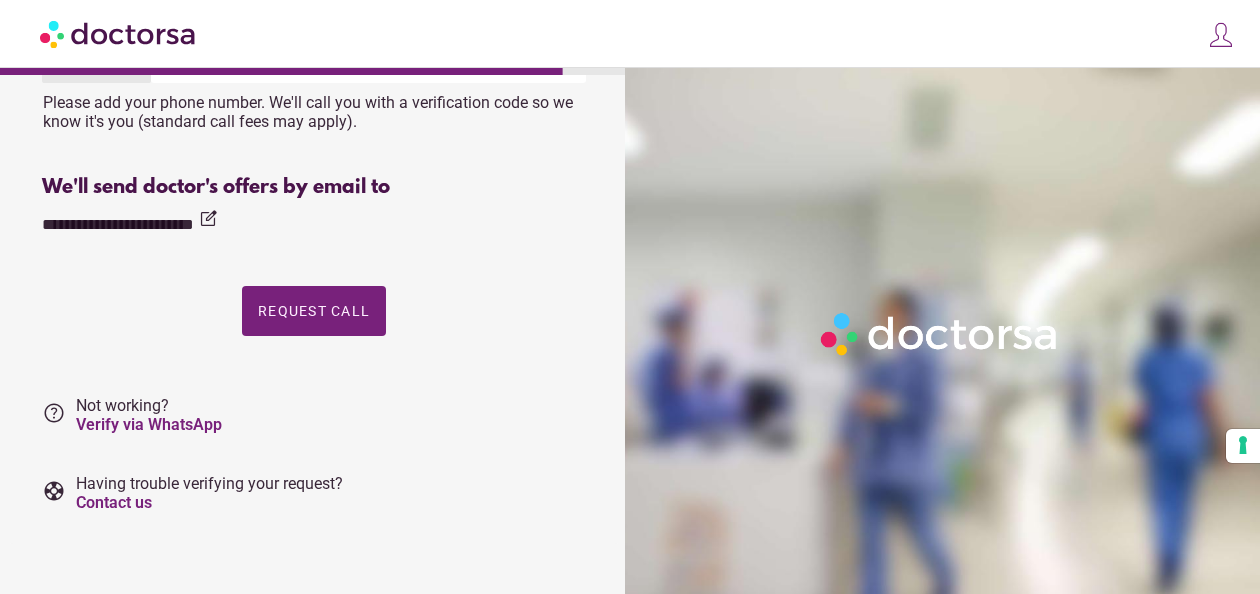 scroll, scrollTop: 376, scrollLeft: 0, axis: vertical 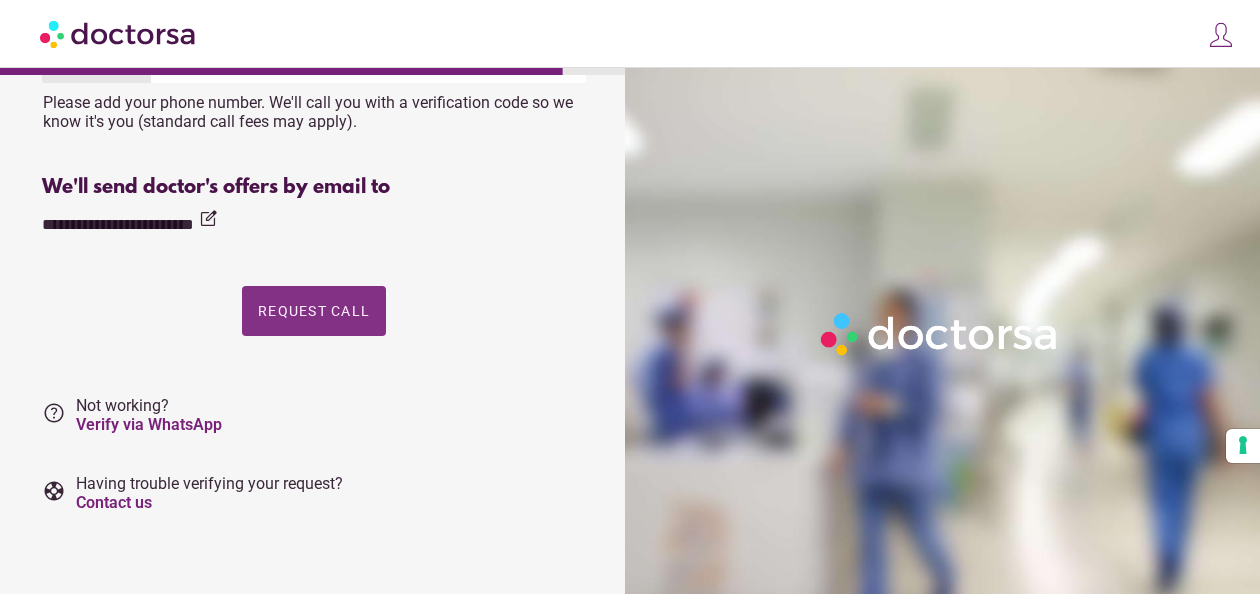 click on "Request Call" at bounding box center [314, 311] 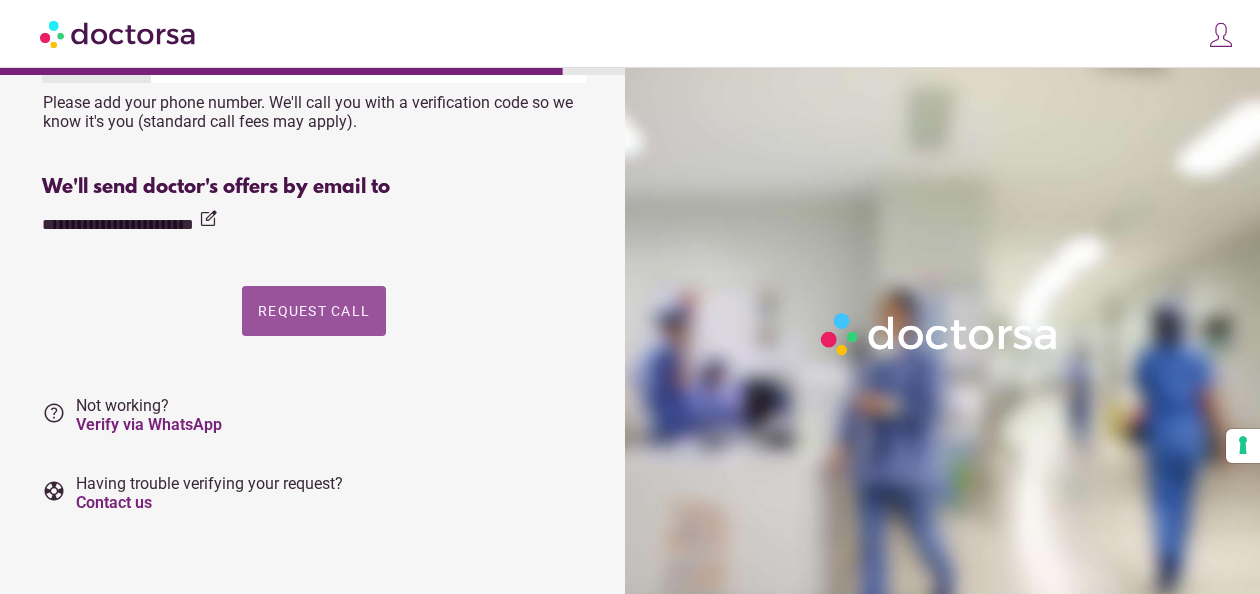 scroll, scrollTop: 0, scrollLeft: 0, axis: both 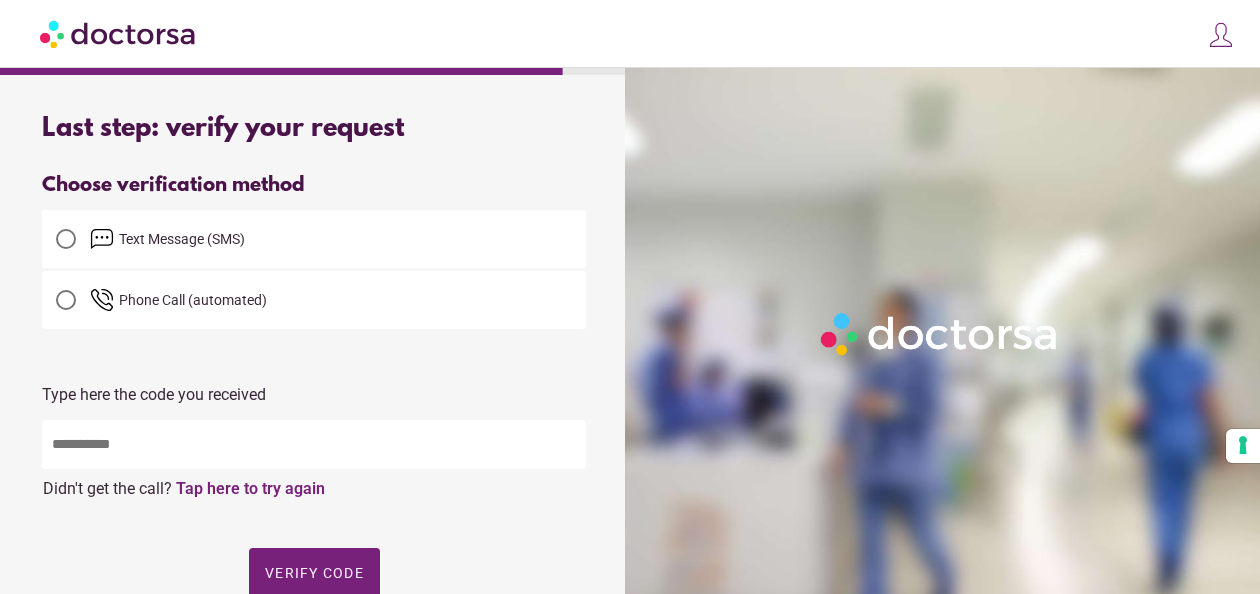 click at bounding box center (314, 444) 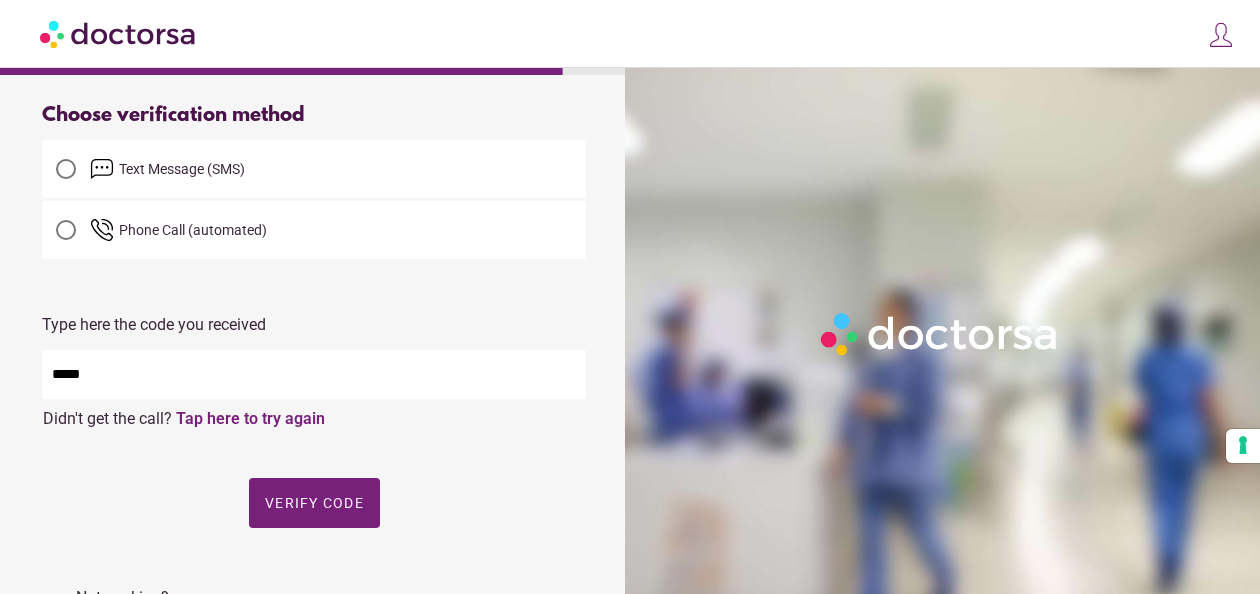 scroll, scrollTop: 100, scrollLeft: 0, axis: vertical 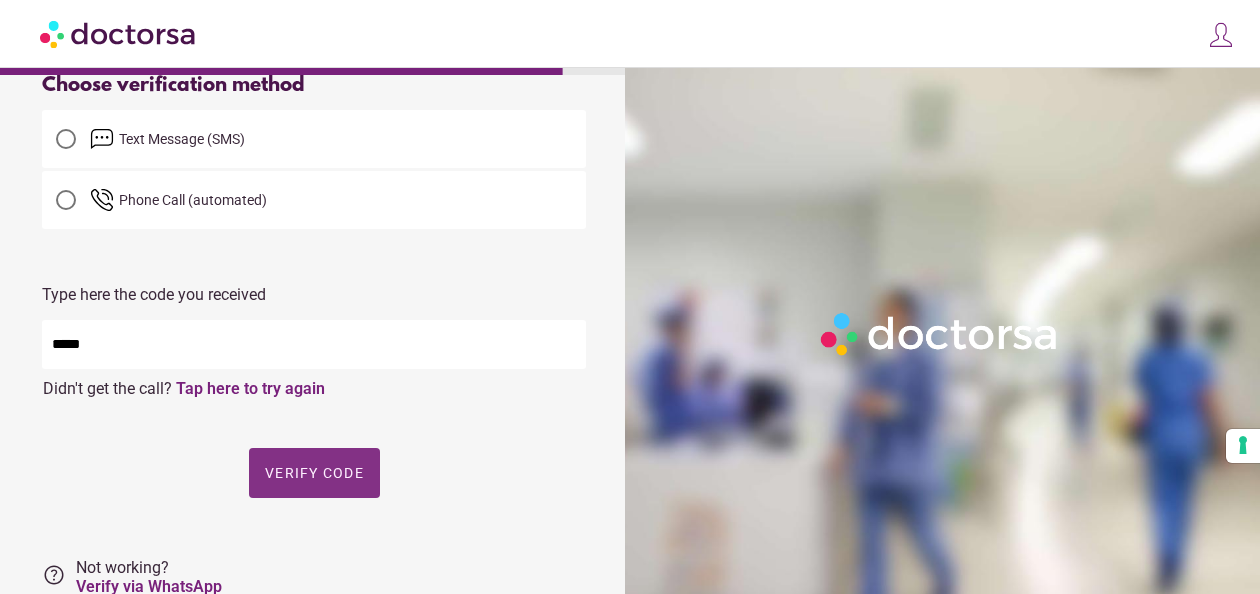 type on "*****" 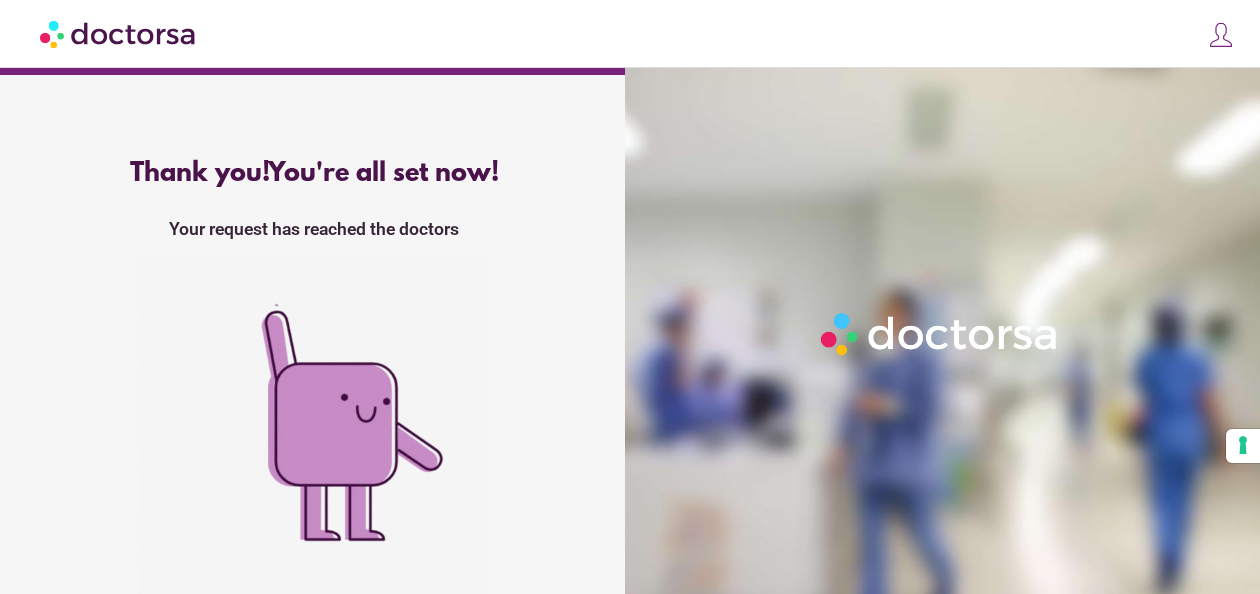 scroll, scrollTop: 0, scrollLeft: 0, axis: both 